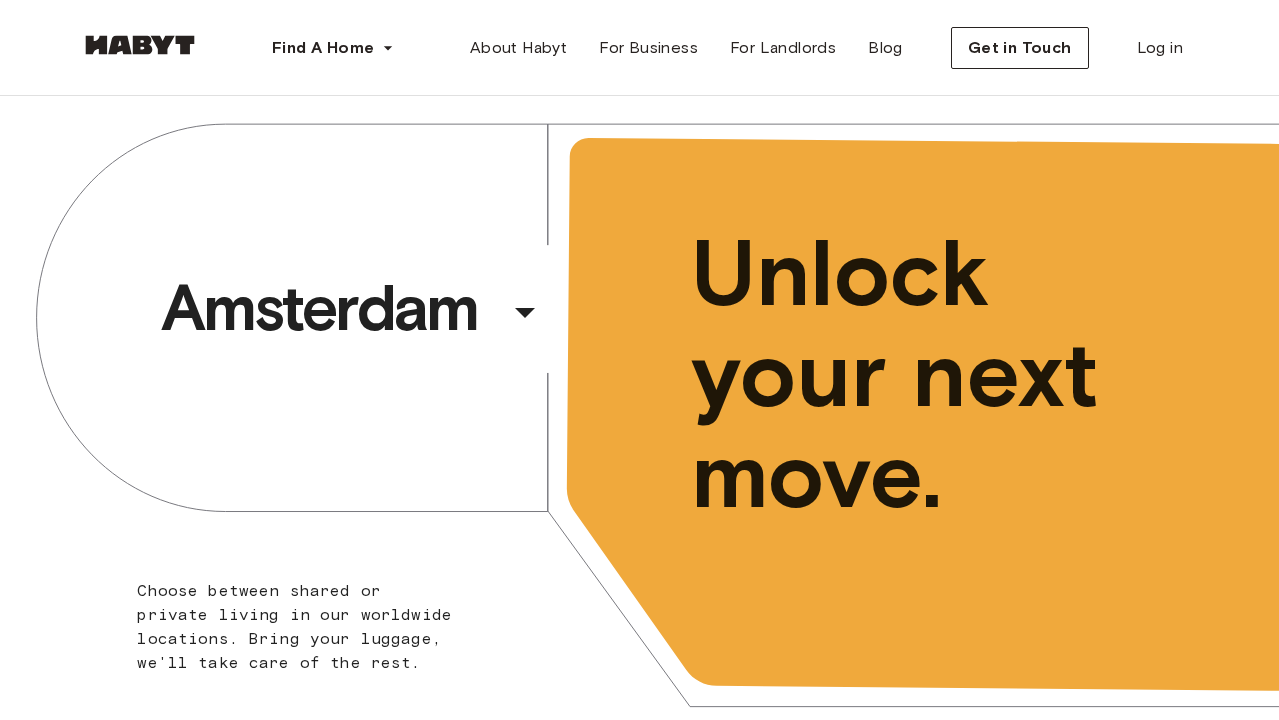 scroll, scrollTop: 0, scrollLeft: 0, axis: both 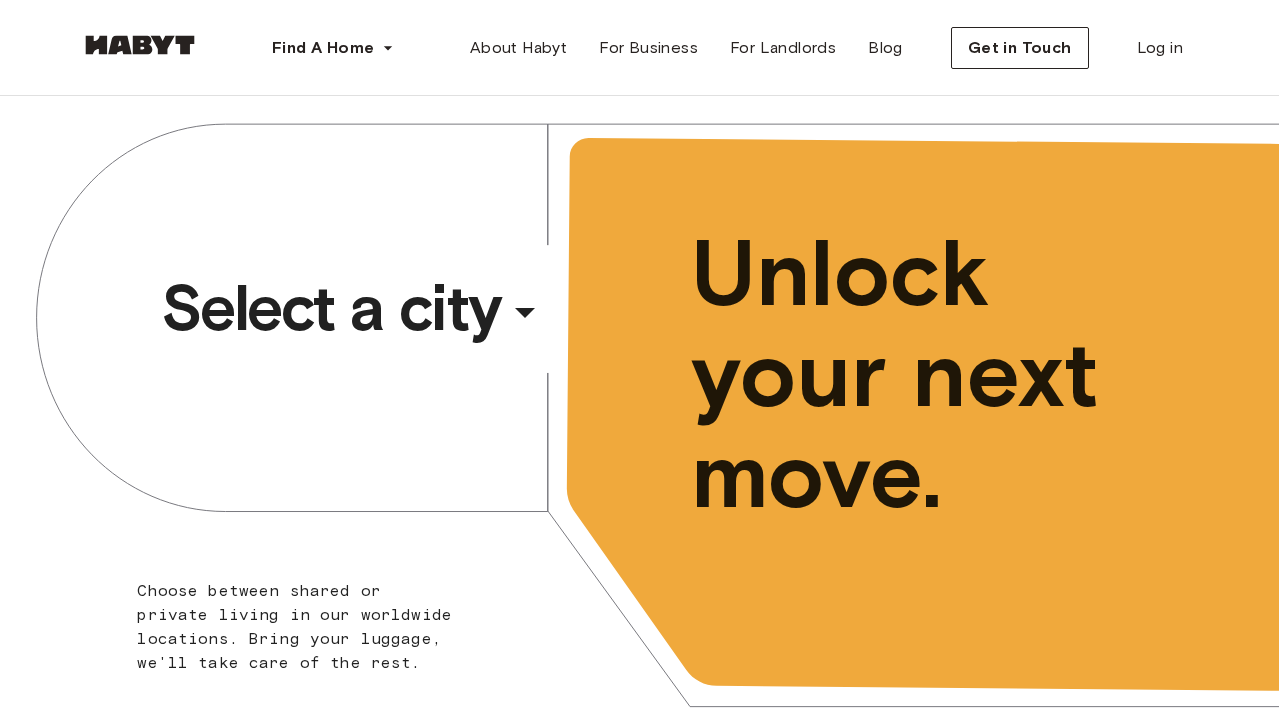 click 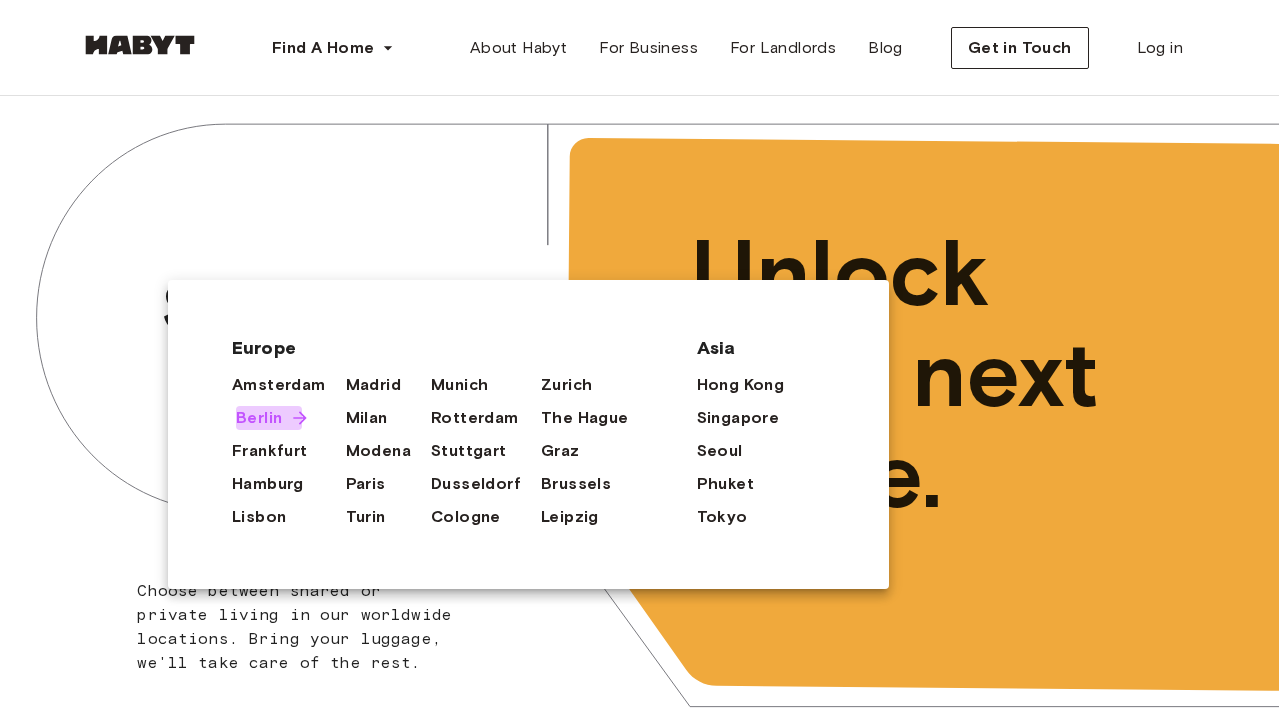 click on "Berlin" at bounding box center (259, 418) 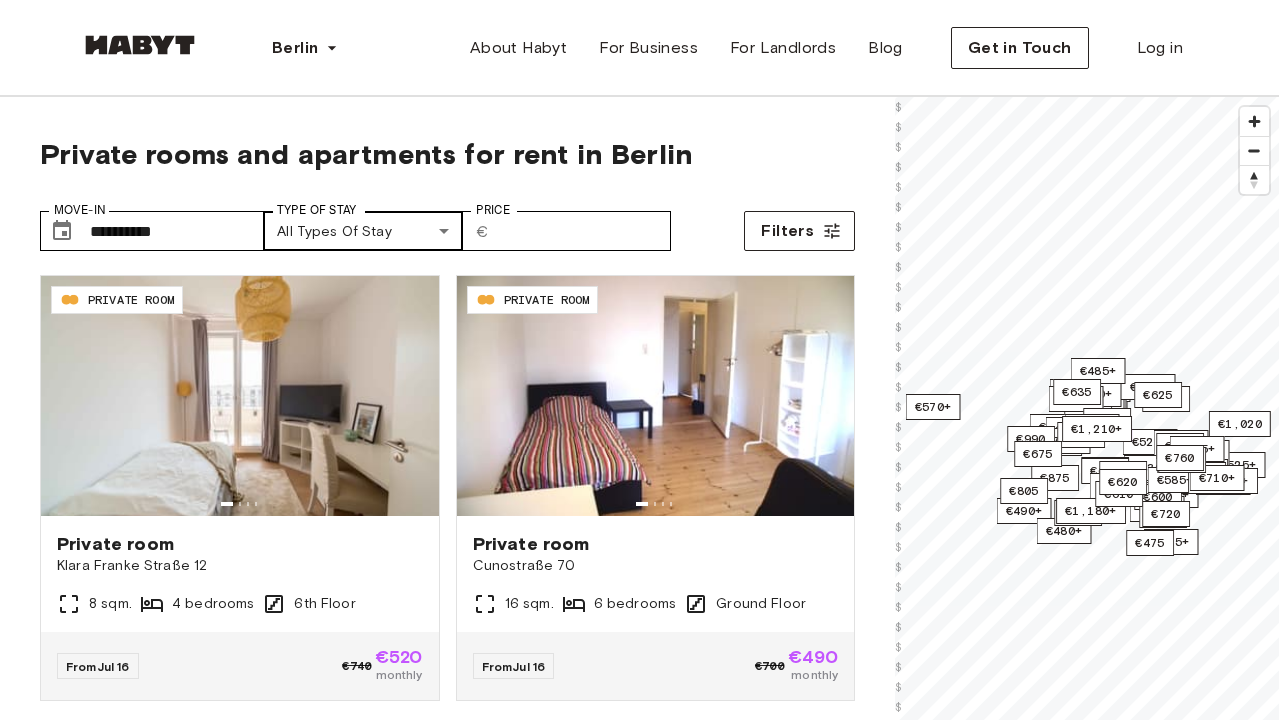 click on "**********" at bounding box center (639, 2476) 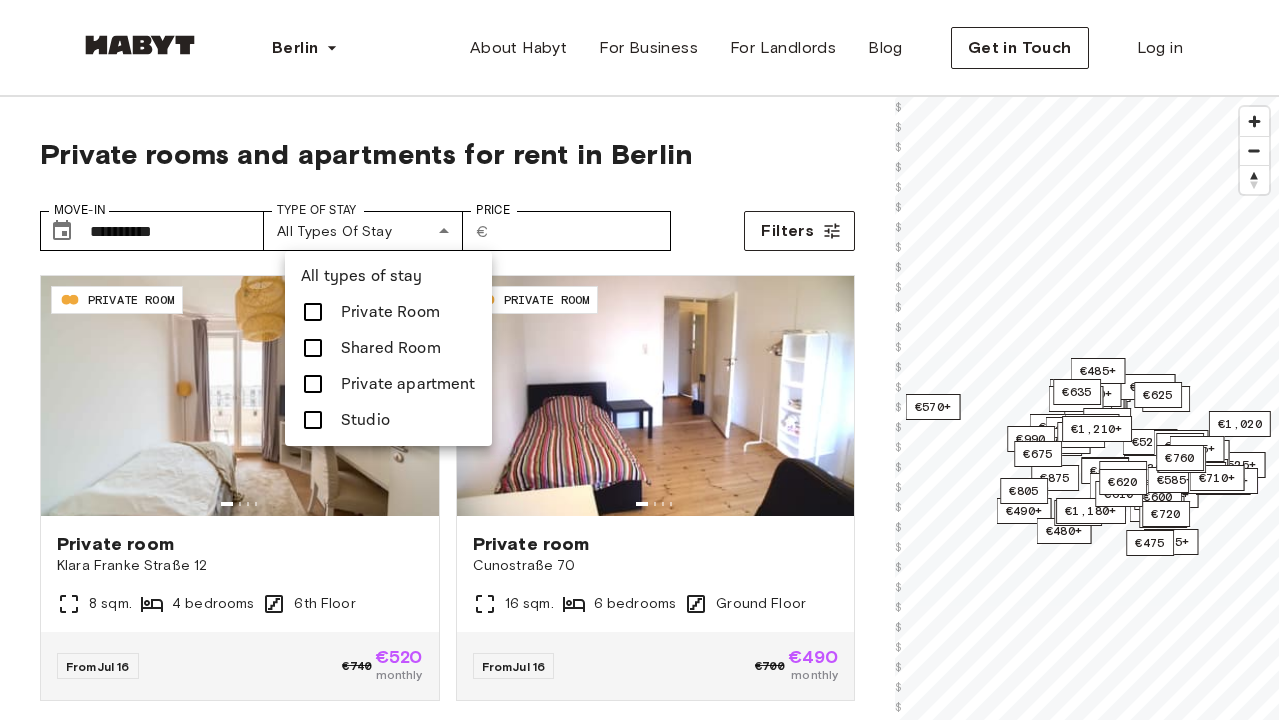click on "Private apartment" at bounding box center [408, 384] 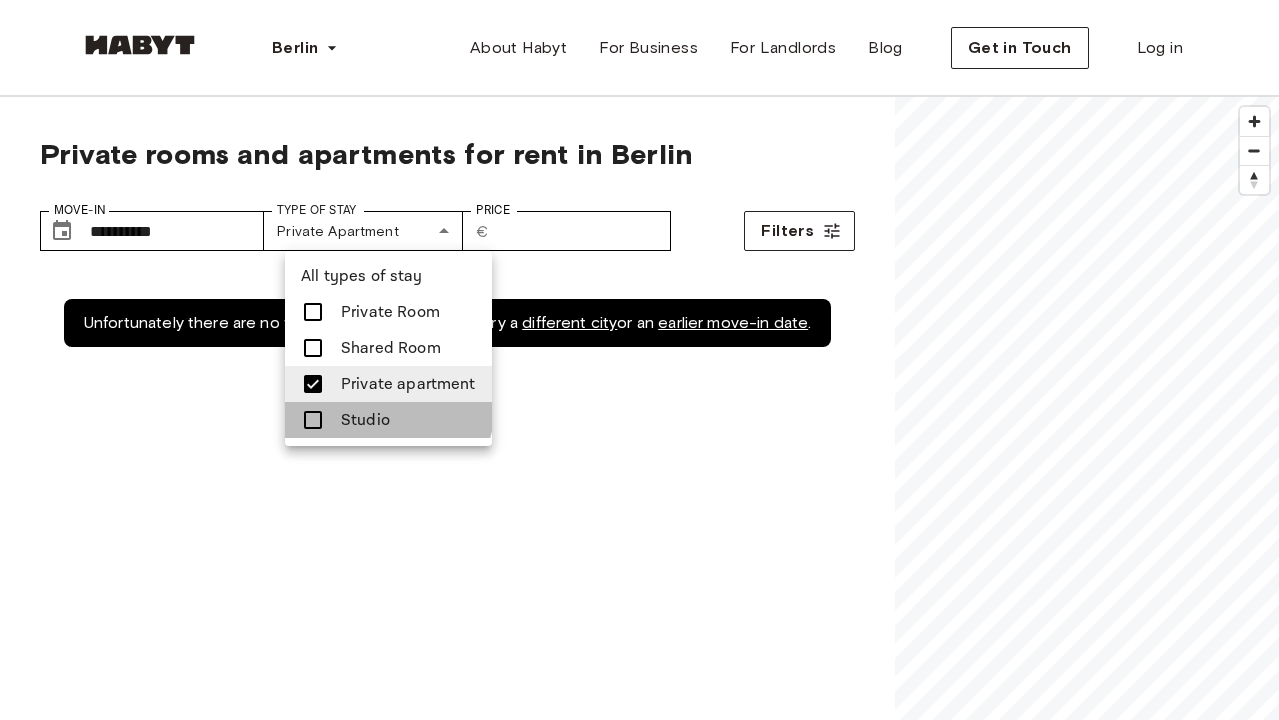 click on "Studio" at bounding box center [388, 420] 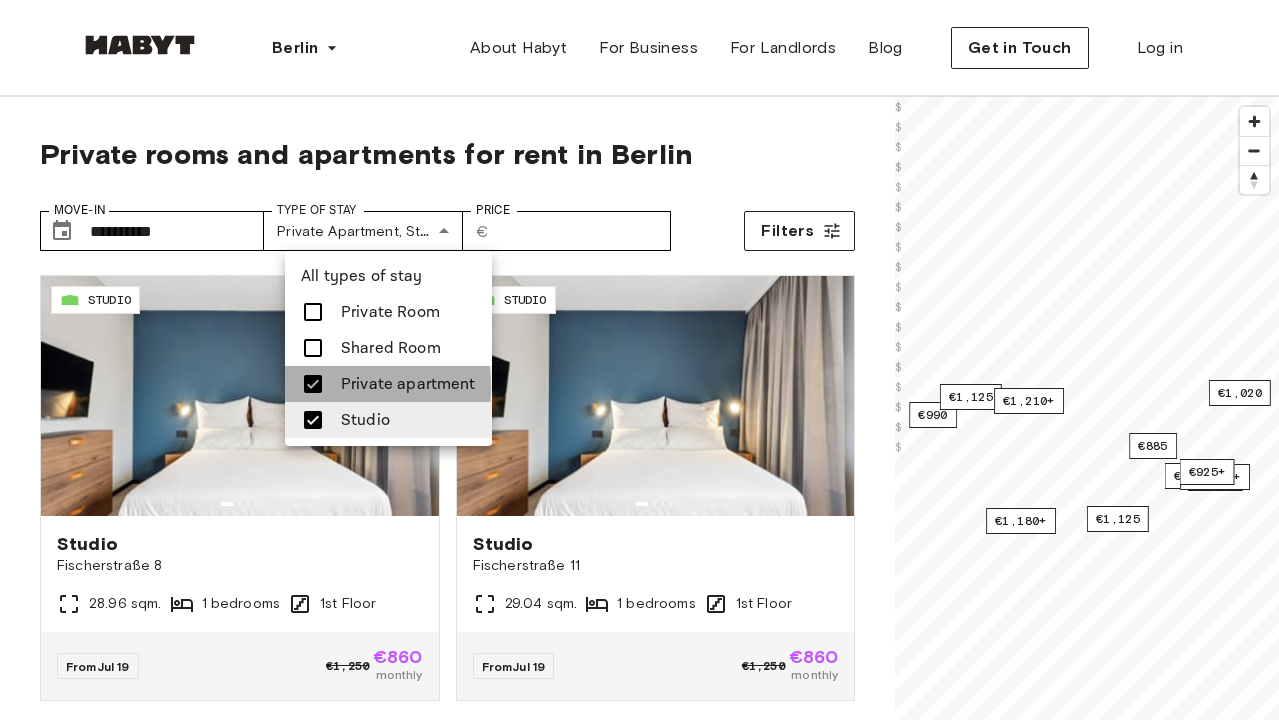 click at bounding box center (313, 384) 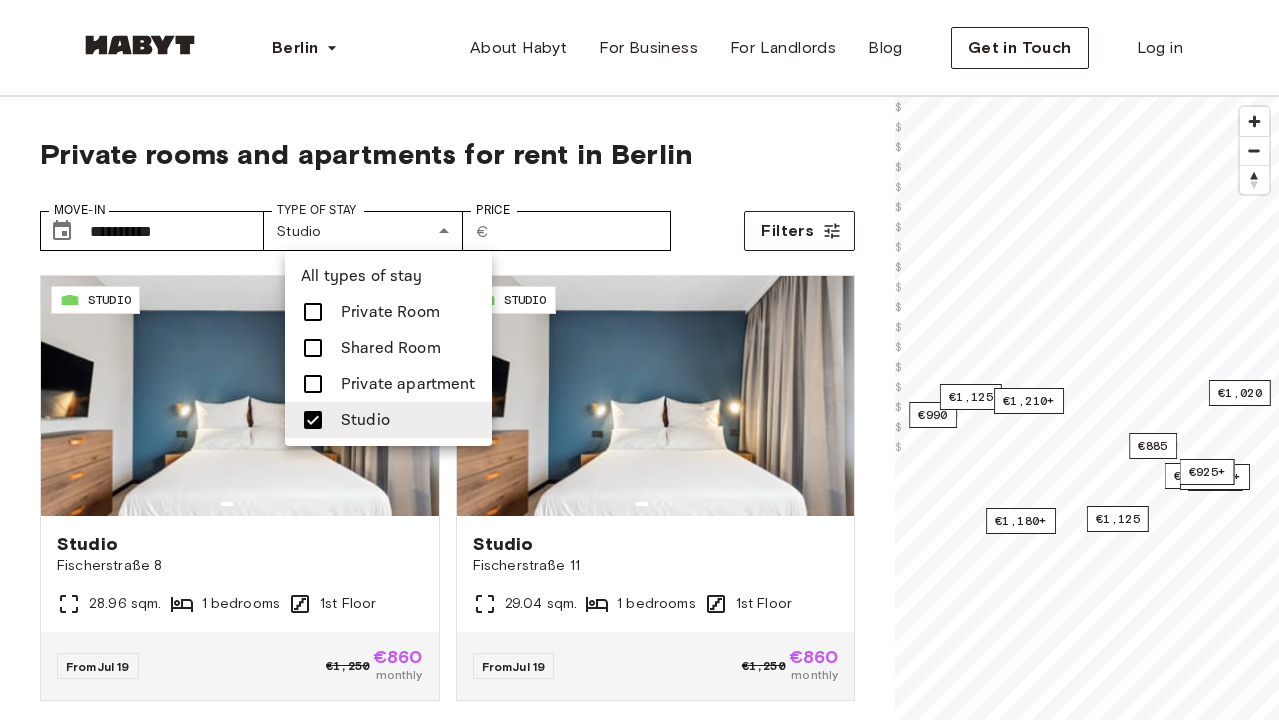 click at bounding box center (639, 360) 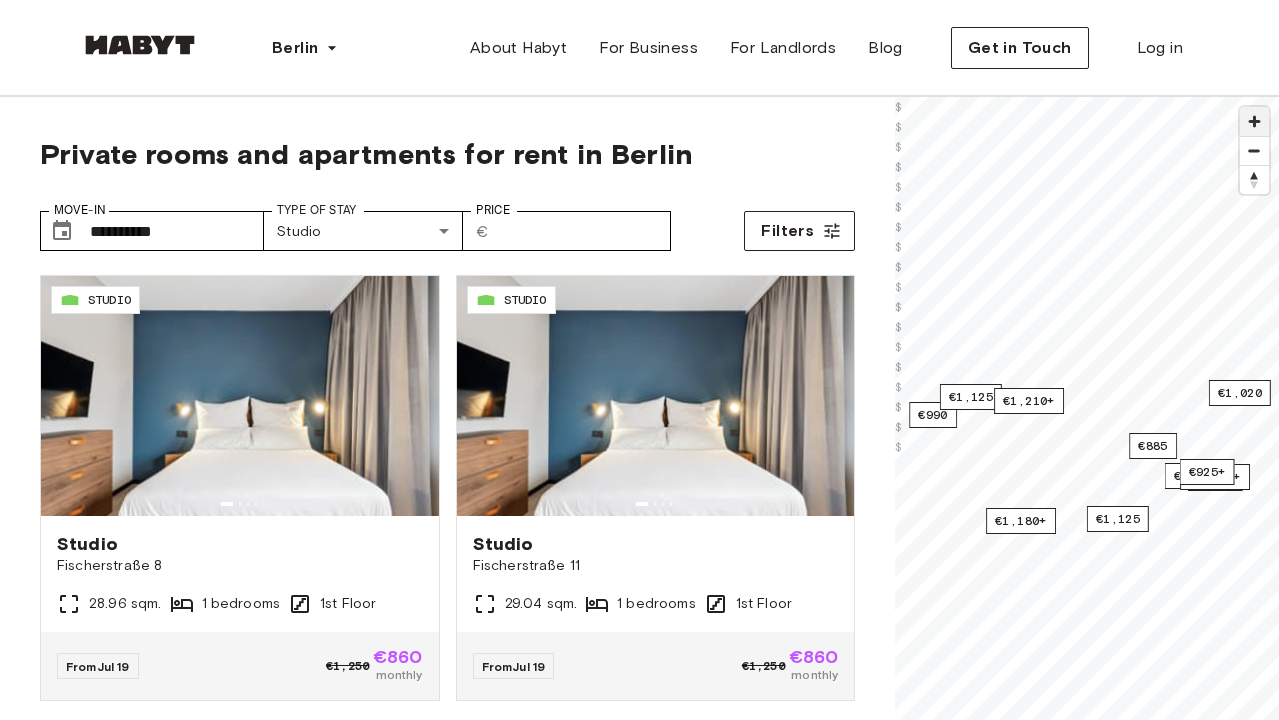 click at bounding box center [1254, 121] 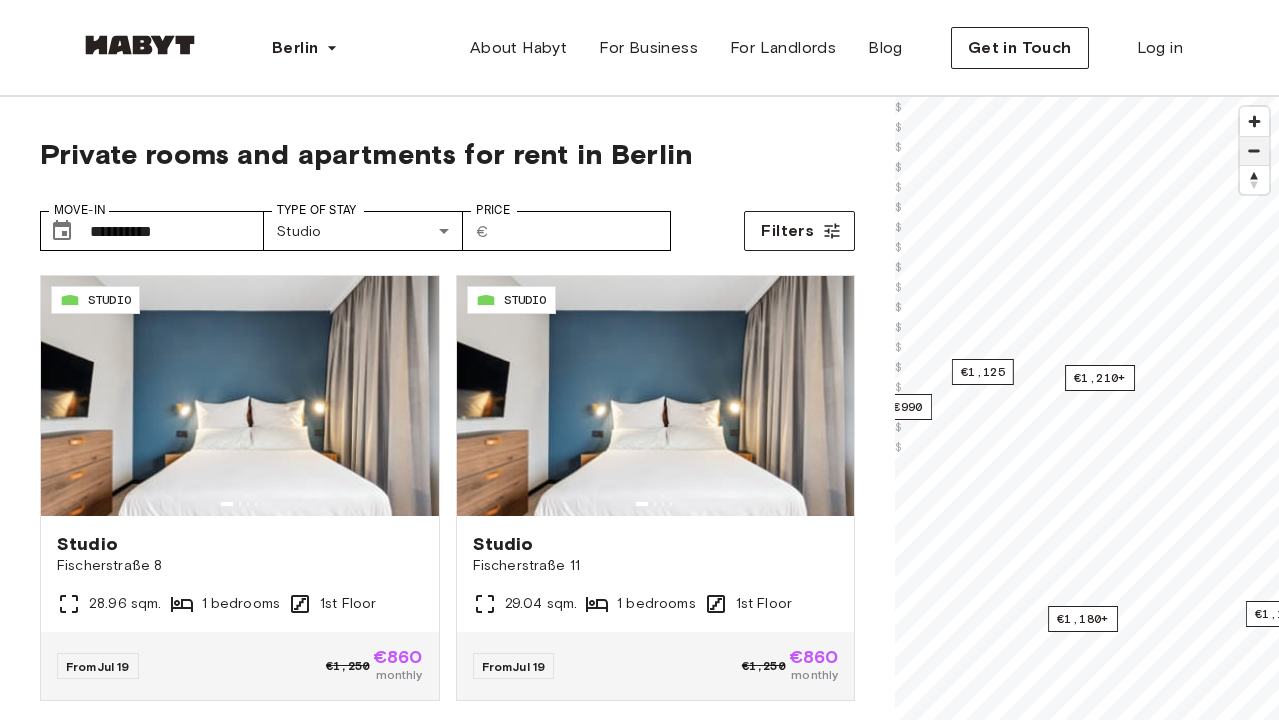 click at bounding box center [1254, 150] 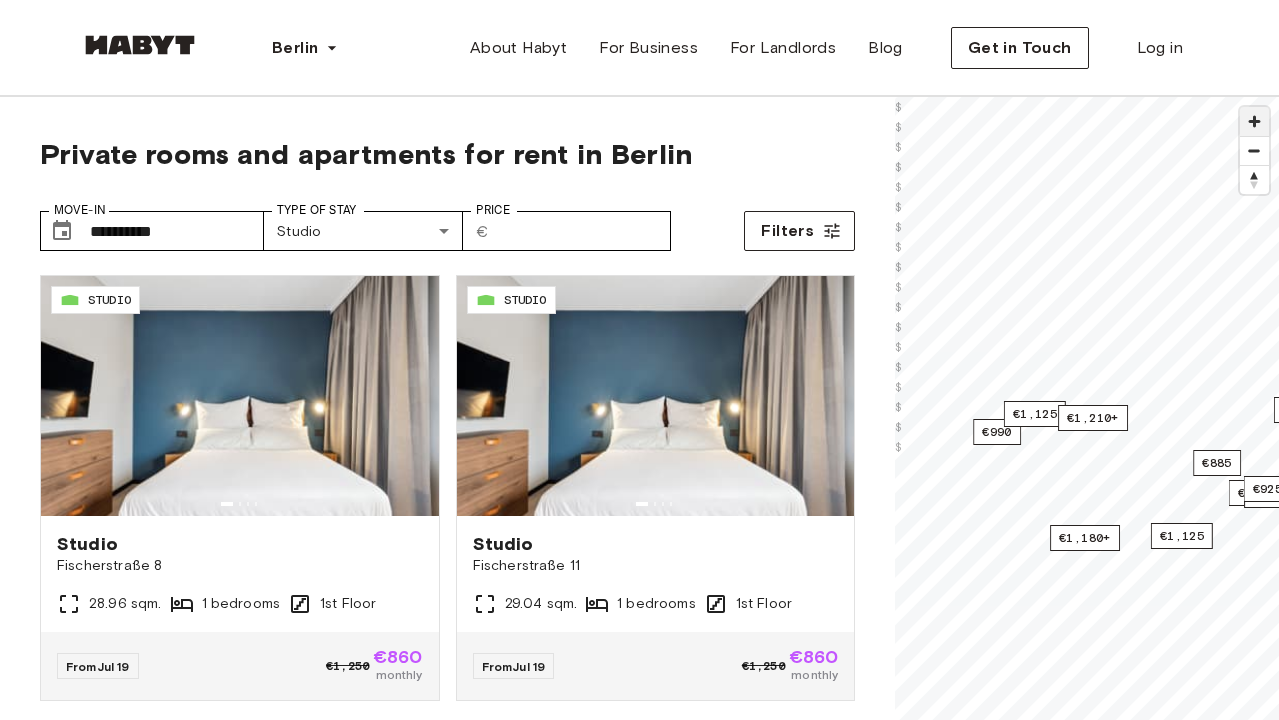 click at bounding box center [1254, 121] 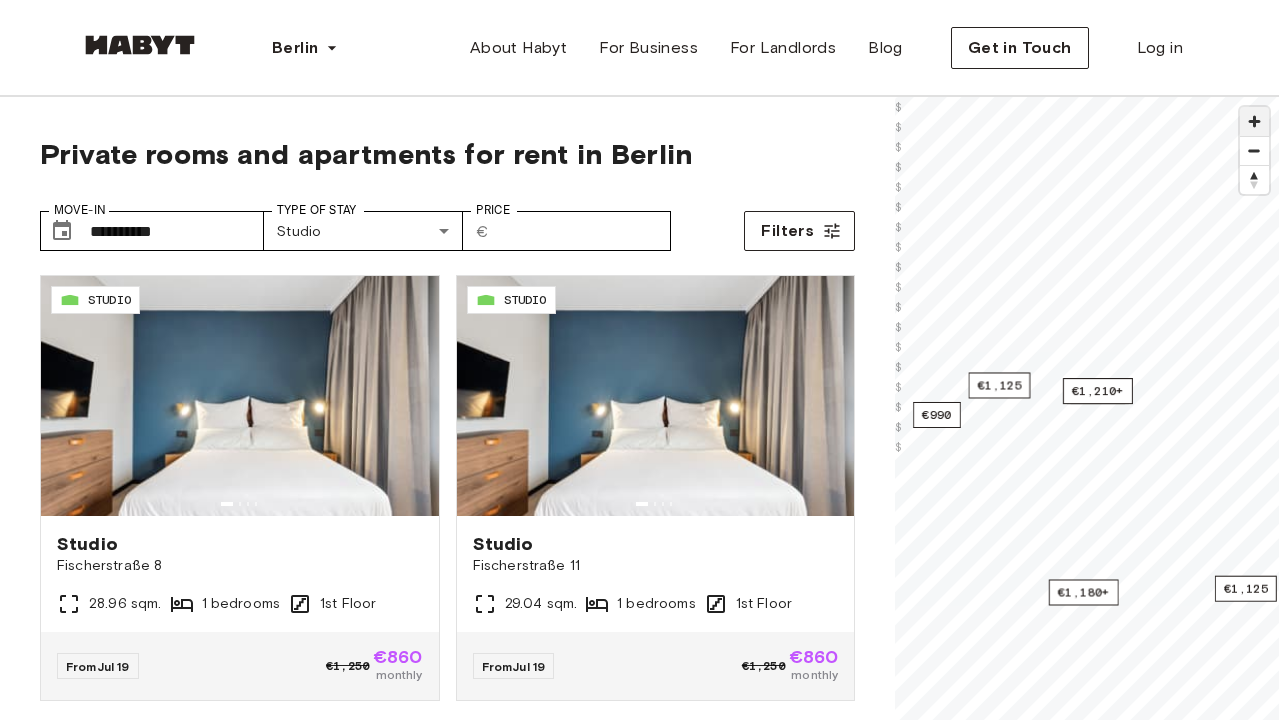click at bounding box center [1254, 121] 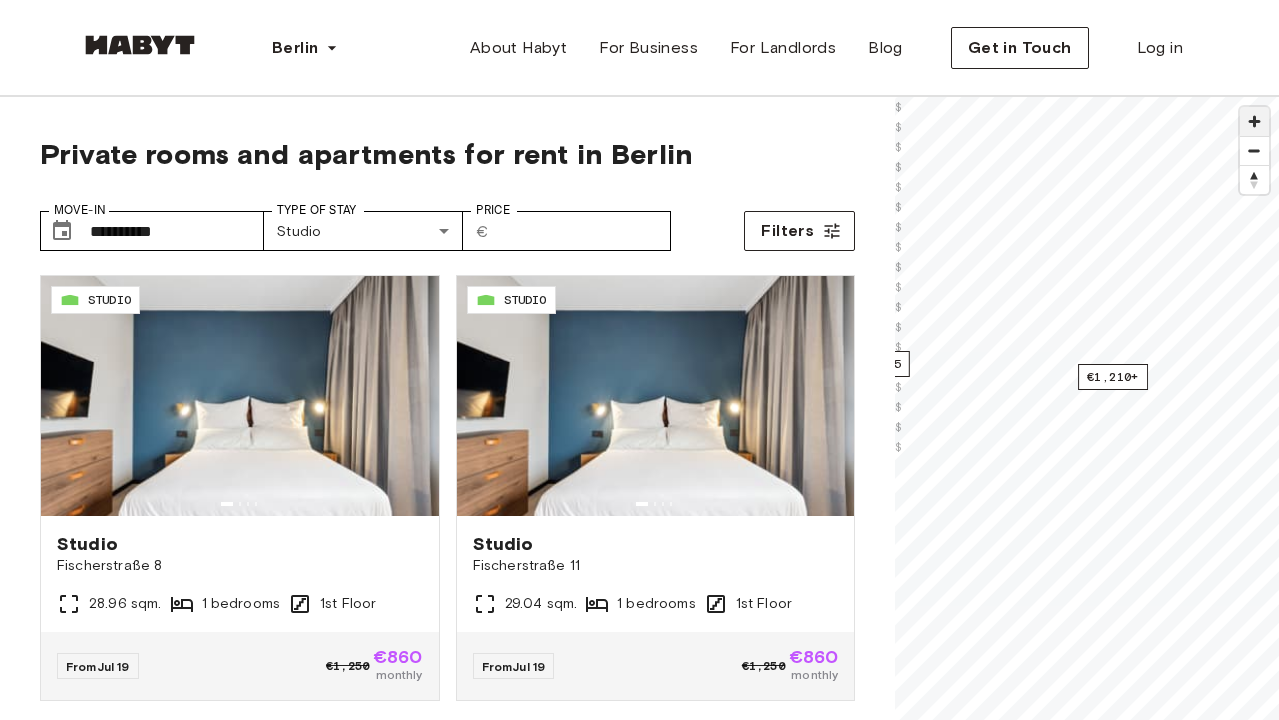 click at bounding box center (1254, 121) 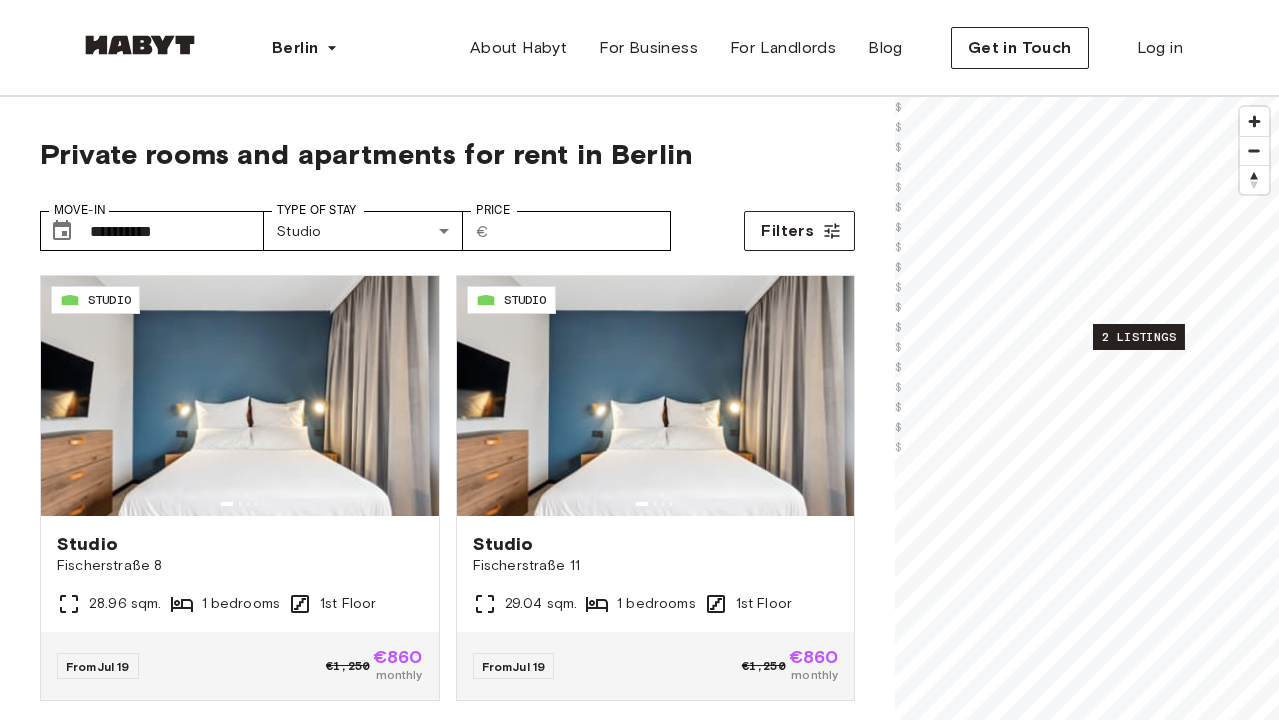 click on "2 listings" at bounding box center [1139, 337] 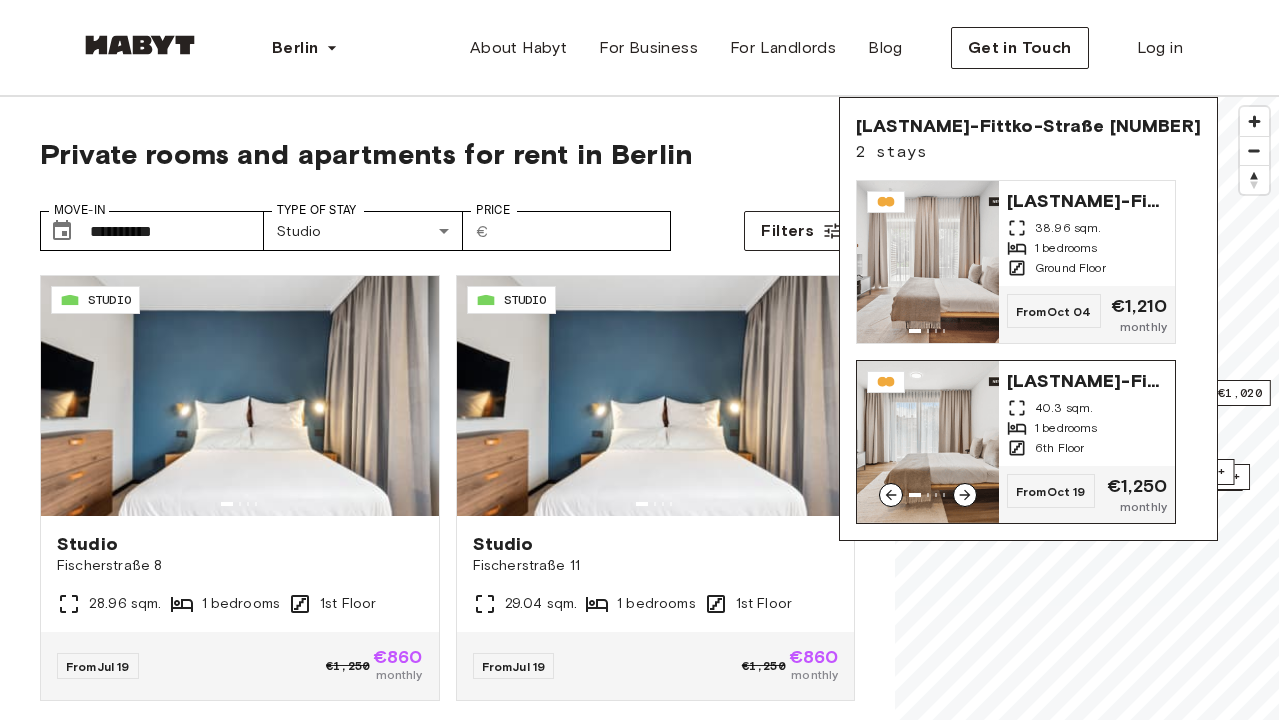 click 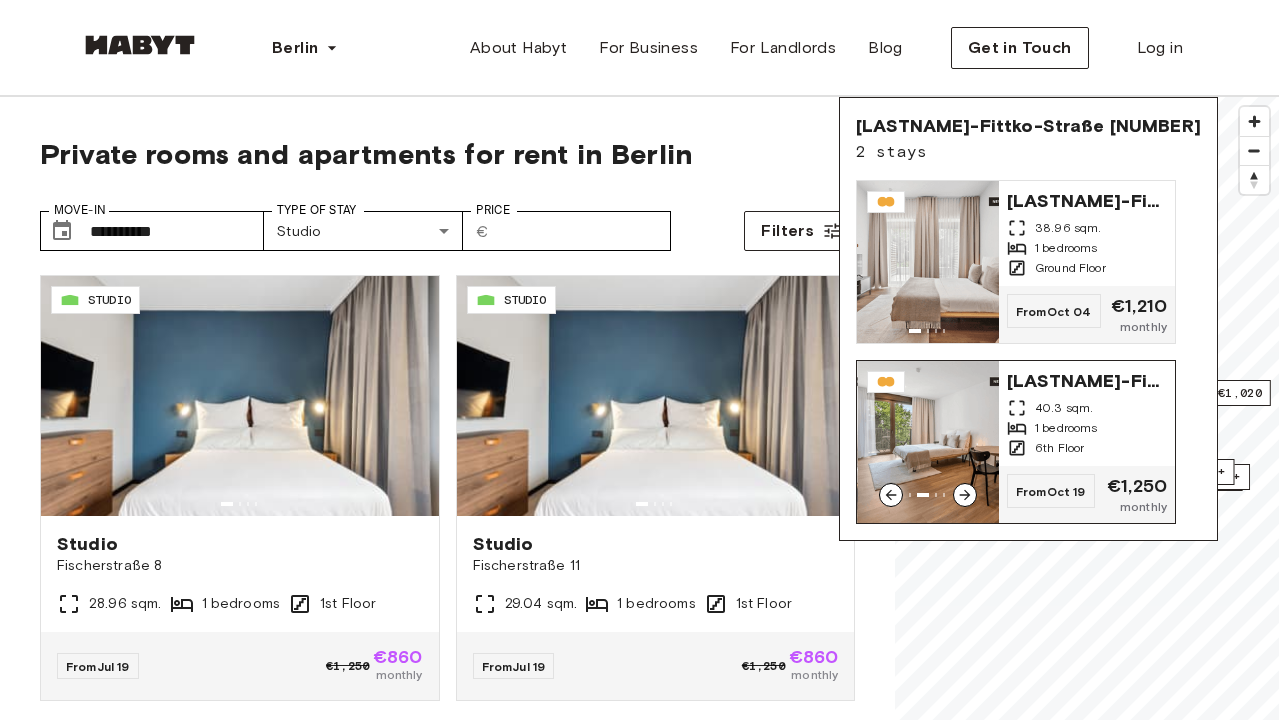 click 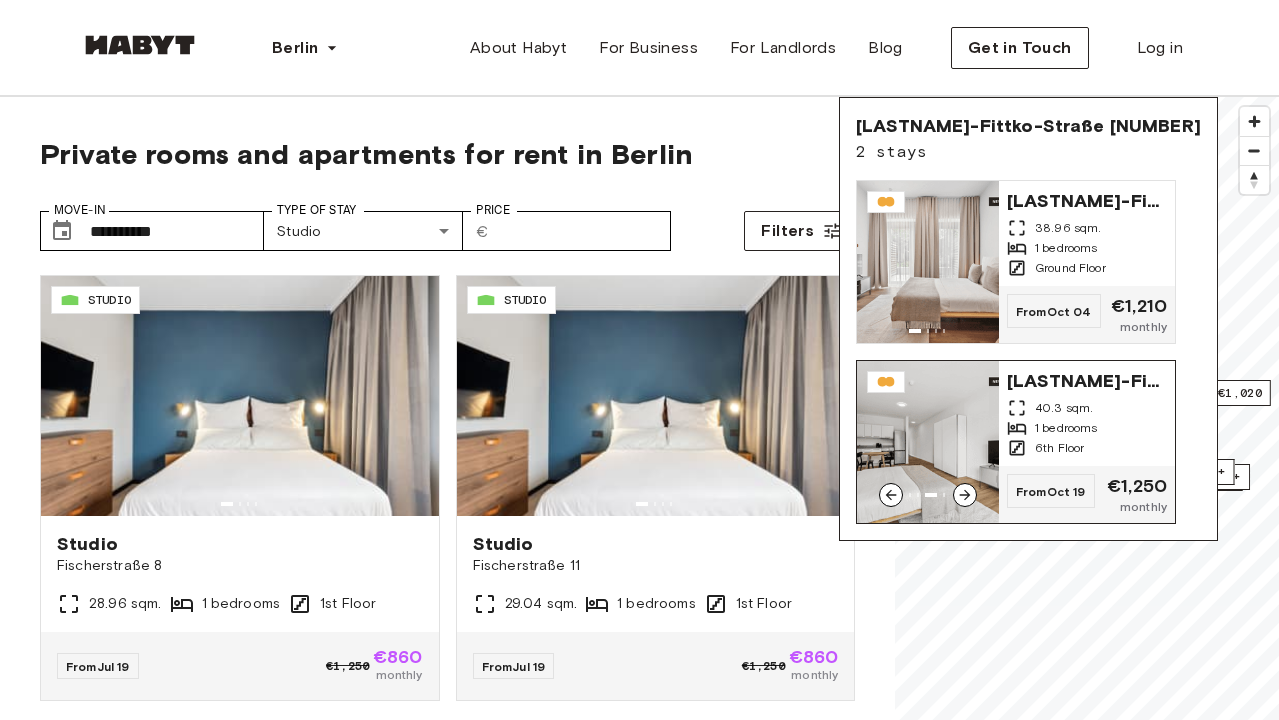 click 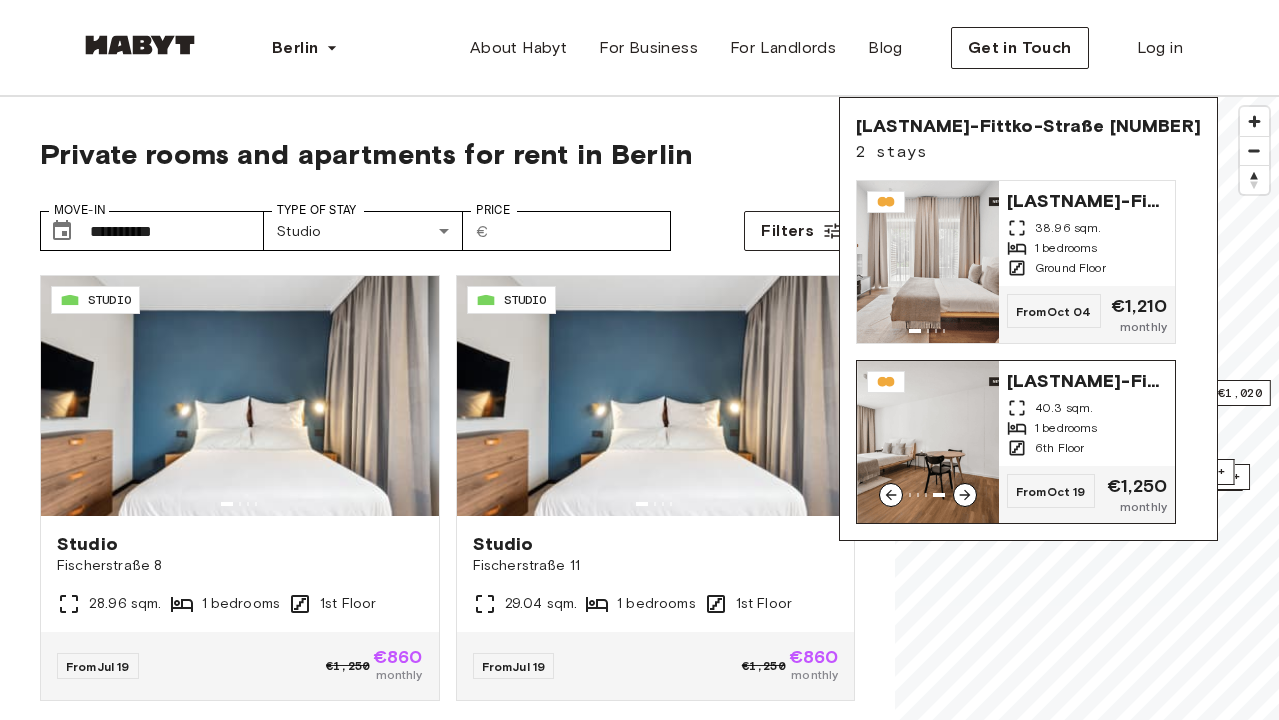click 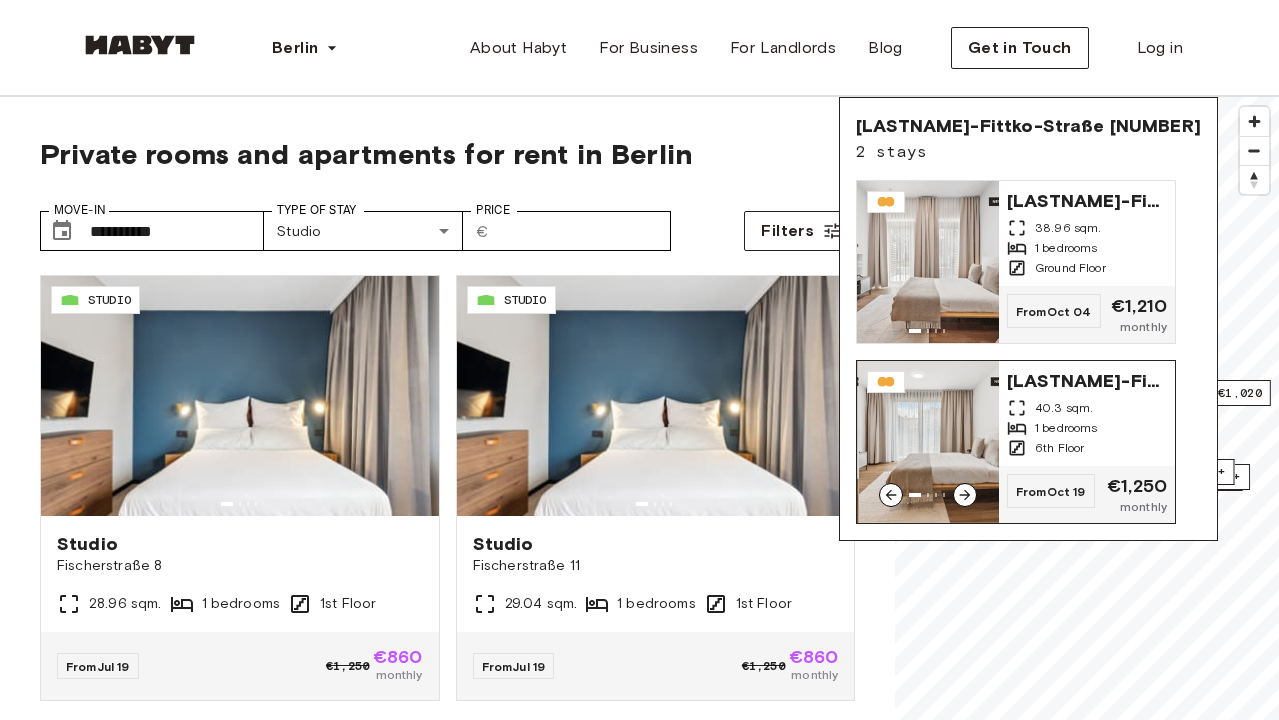 click 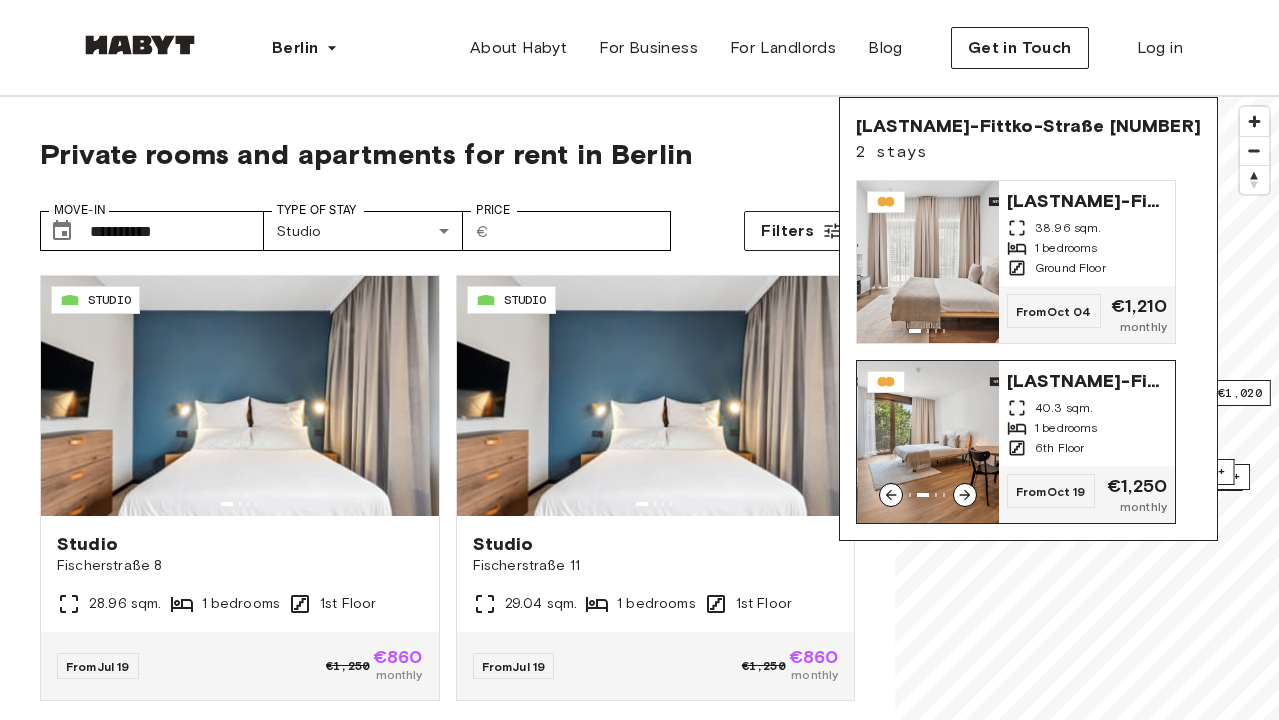 click 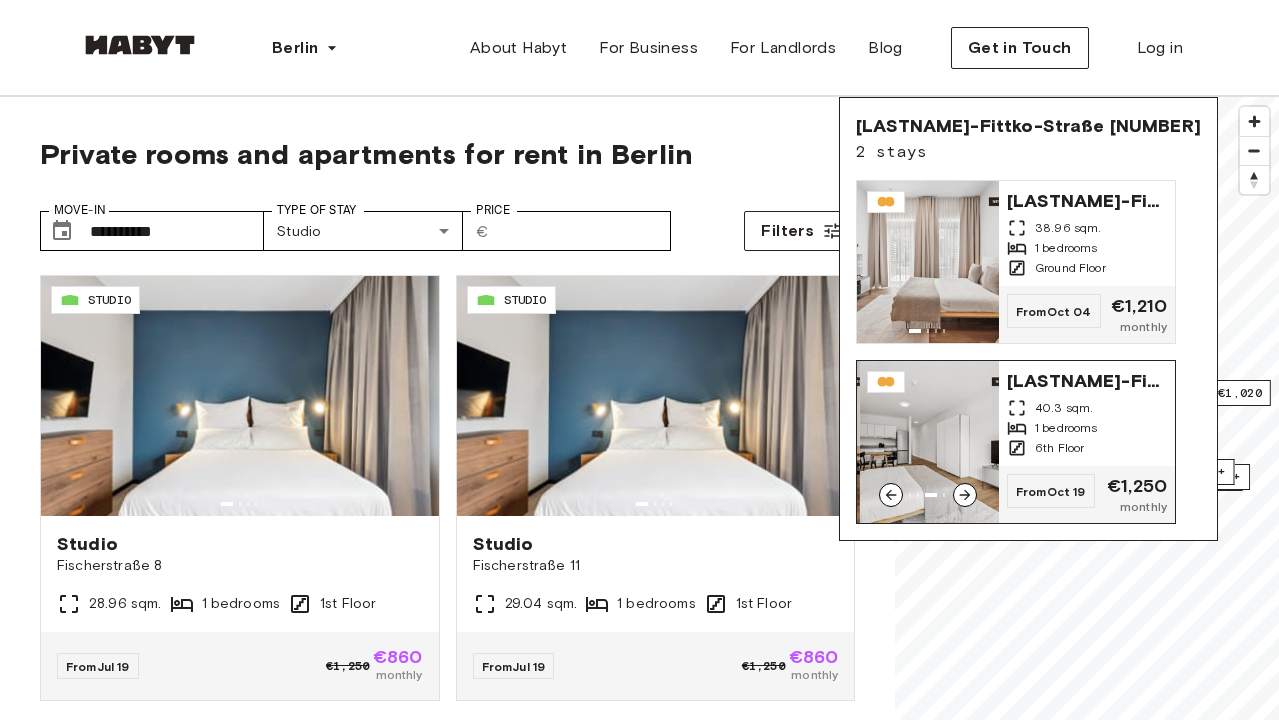 click 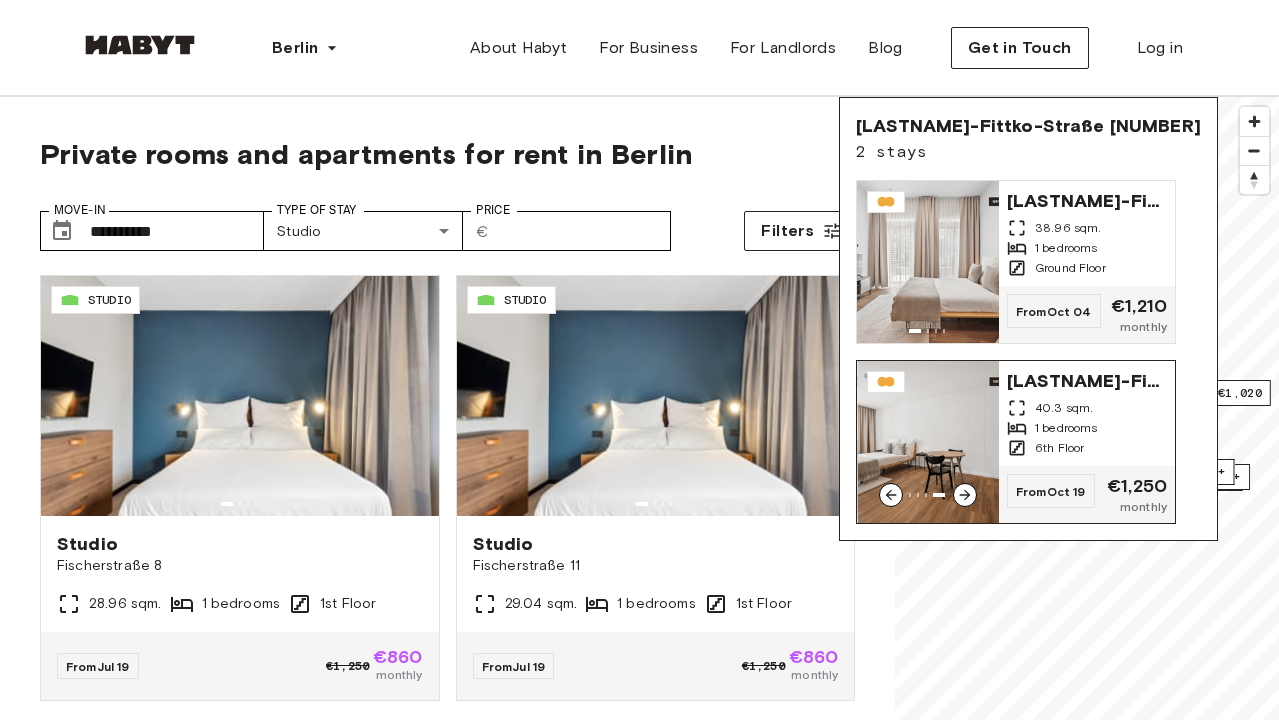 click 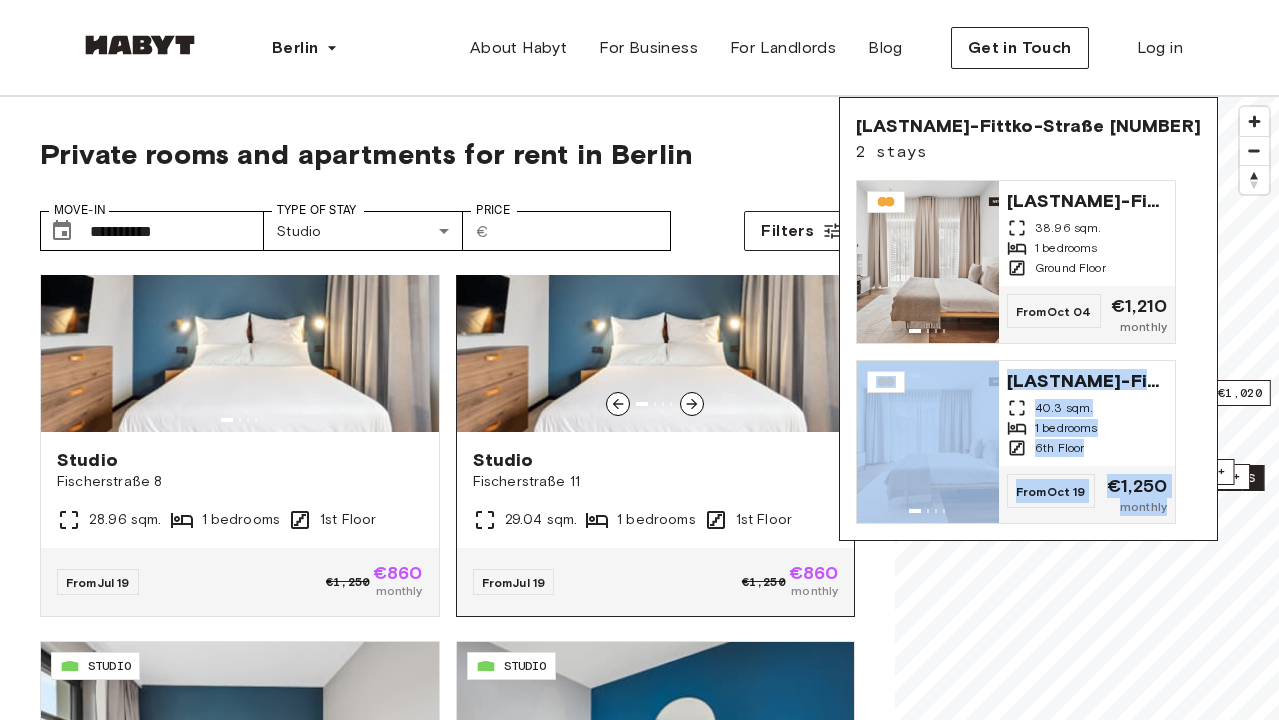 scroll, scrollTop: 85, scrollLeft: 0, axis: vertical 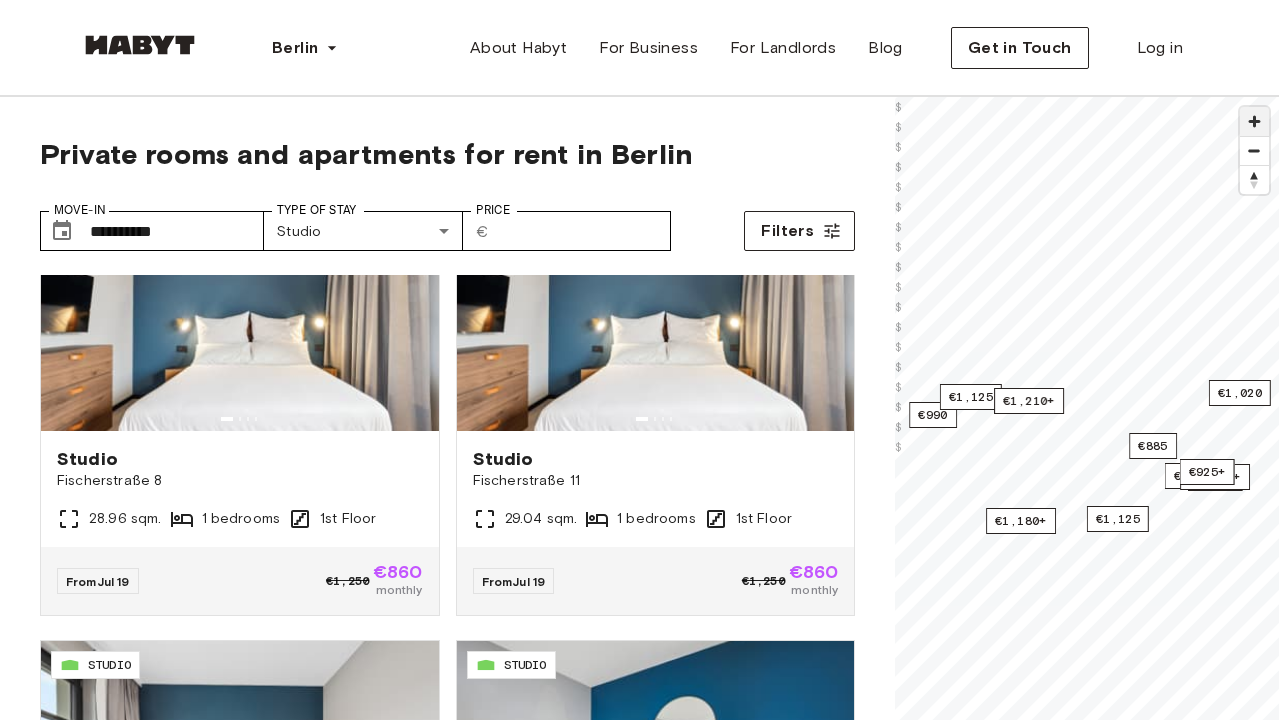 click at bounding box center (1254, 121) 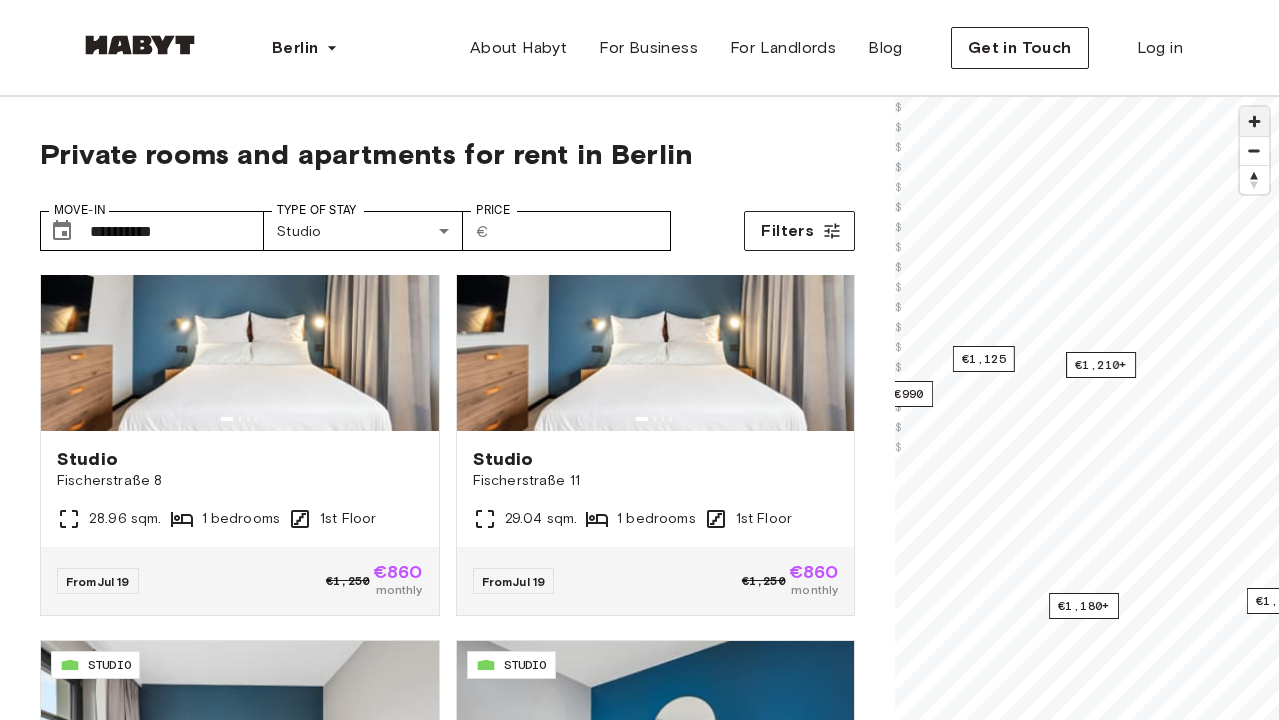 click at bounding box center (1254, 121) 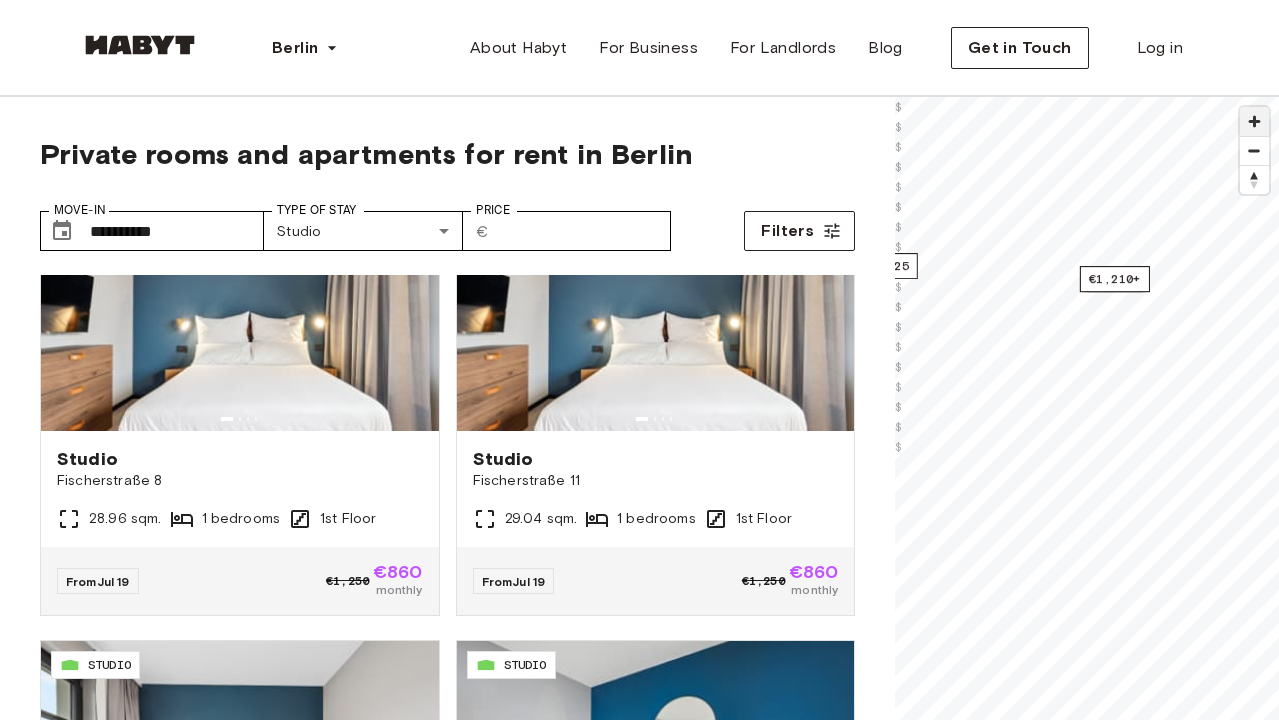 click at bounding box center [1254, 121] 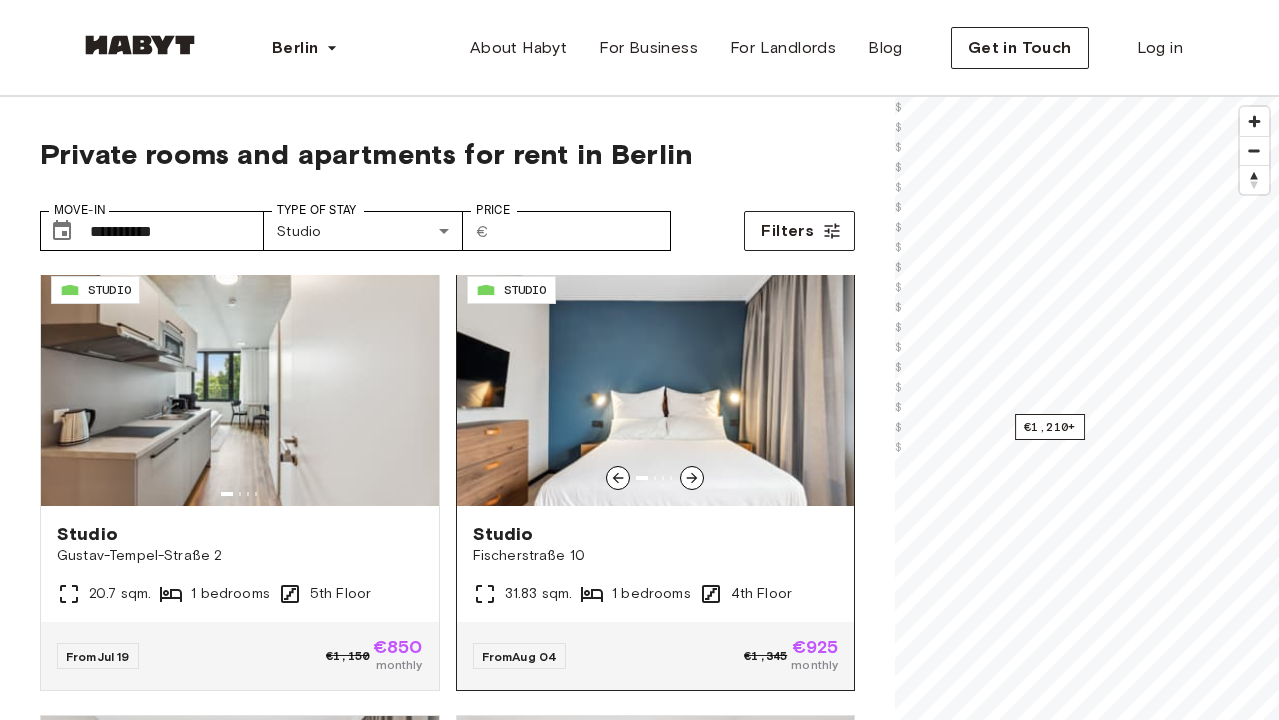 scroll, scrollTop: 952, scrollLeft: 0, axis: vertical 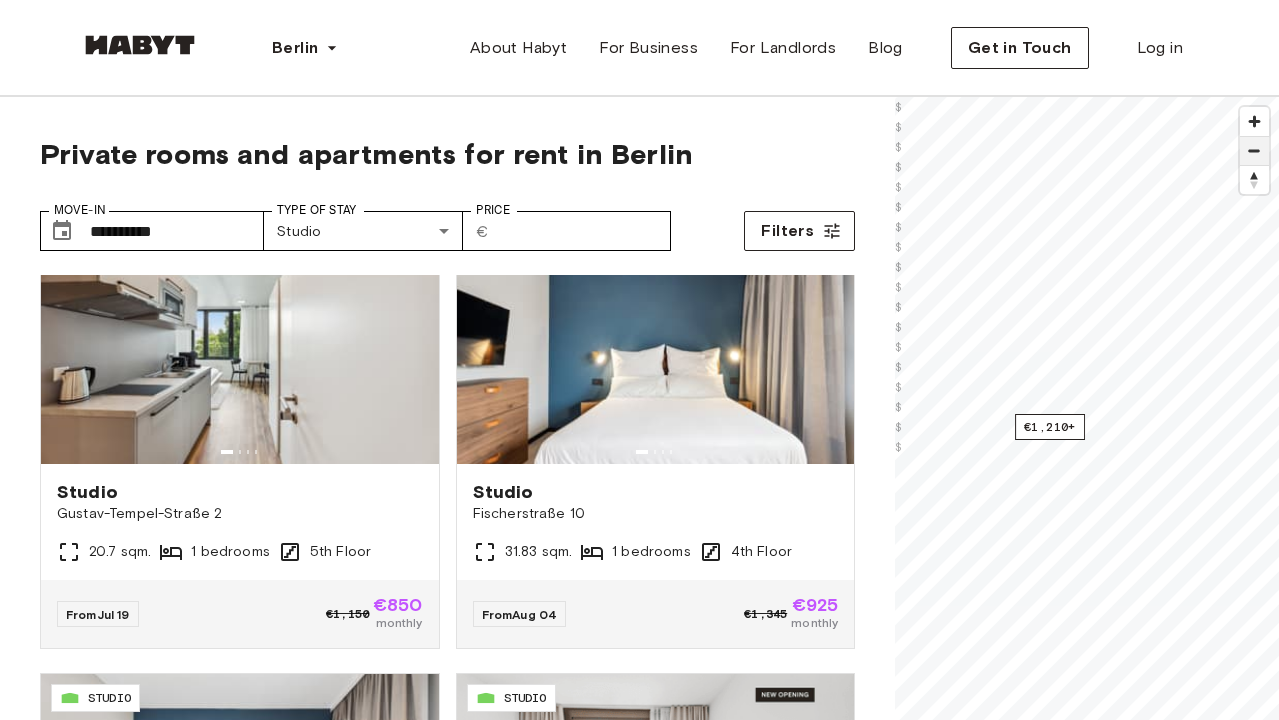 click at bounding box center [1254, 151] 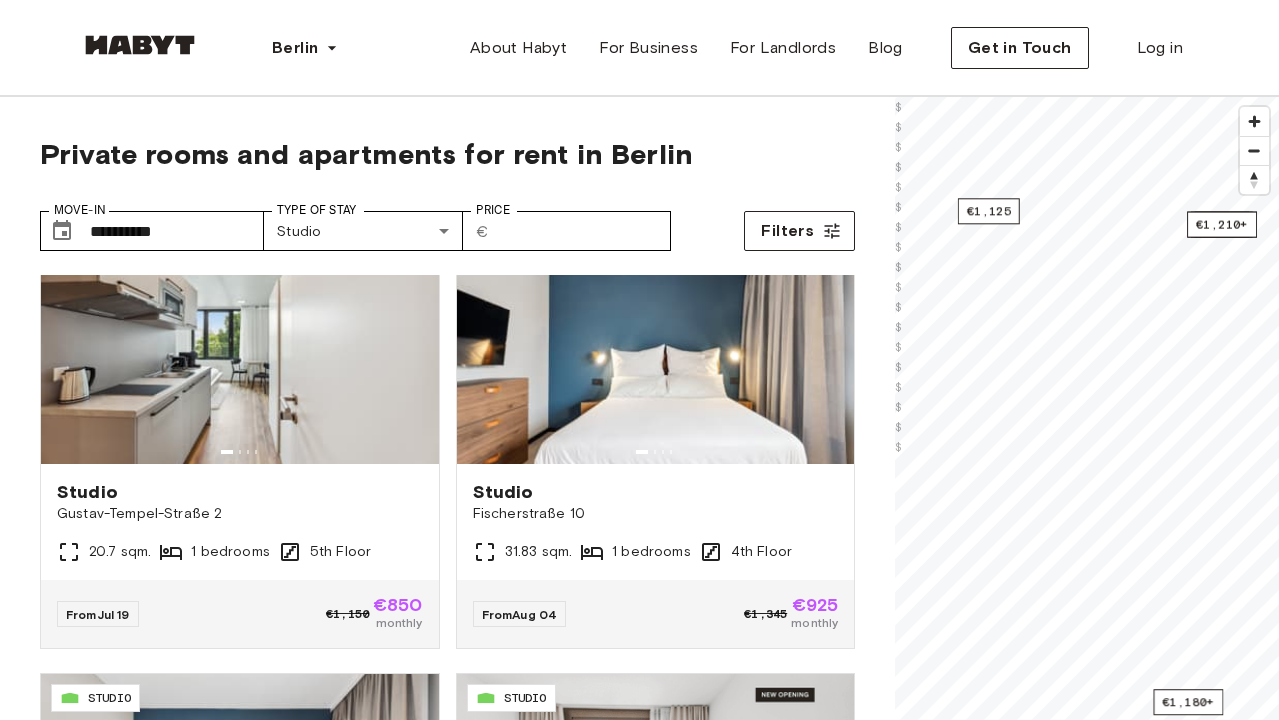 click on "**********" at bounding box center (639, 2476) 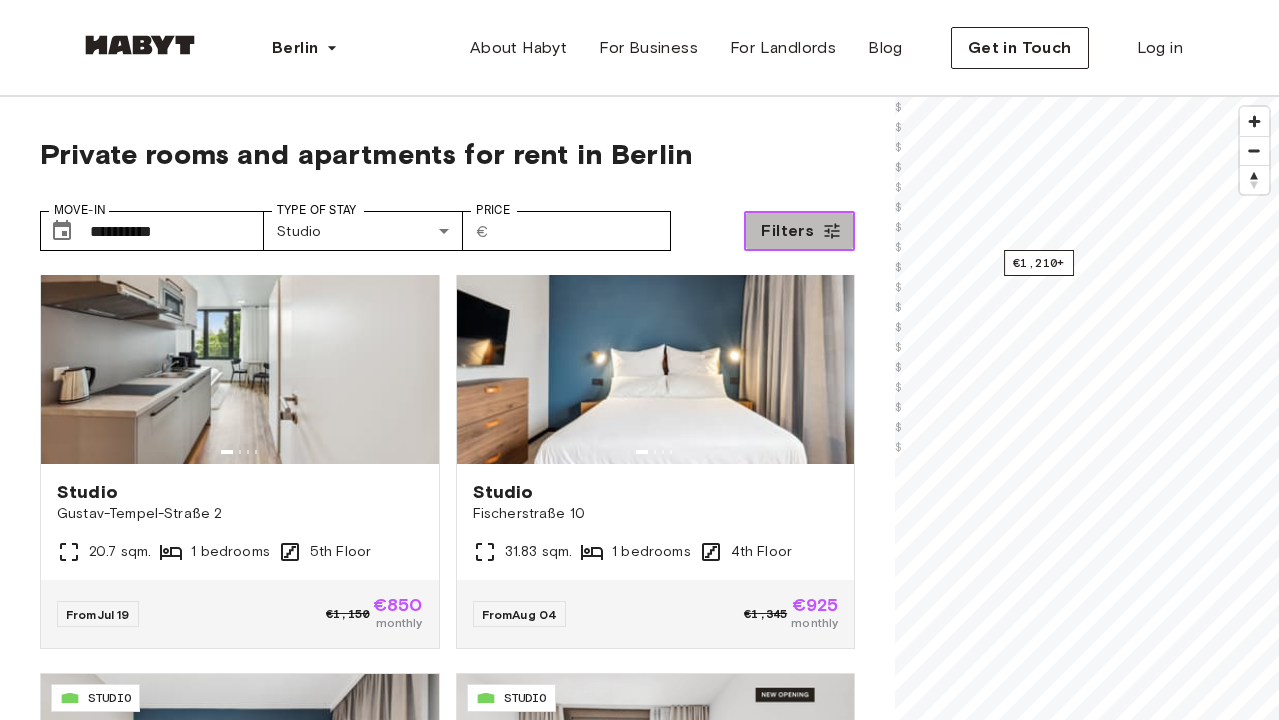 click on "Filters" at bounding box center (787, 231) 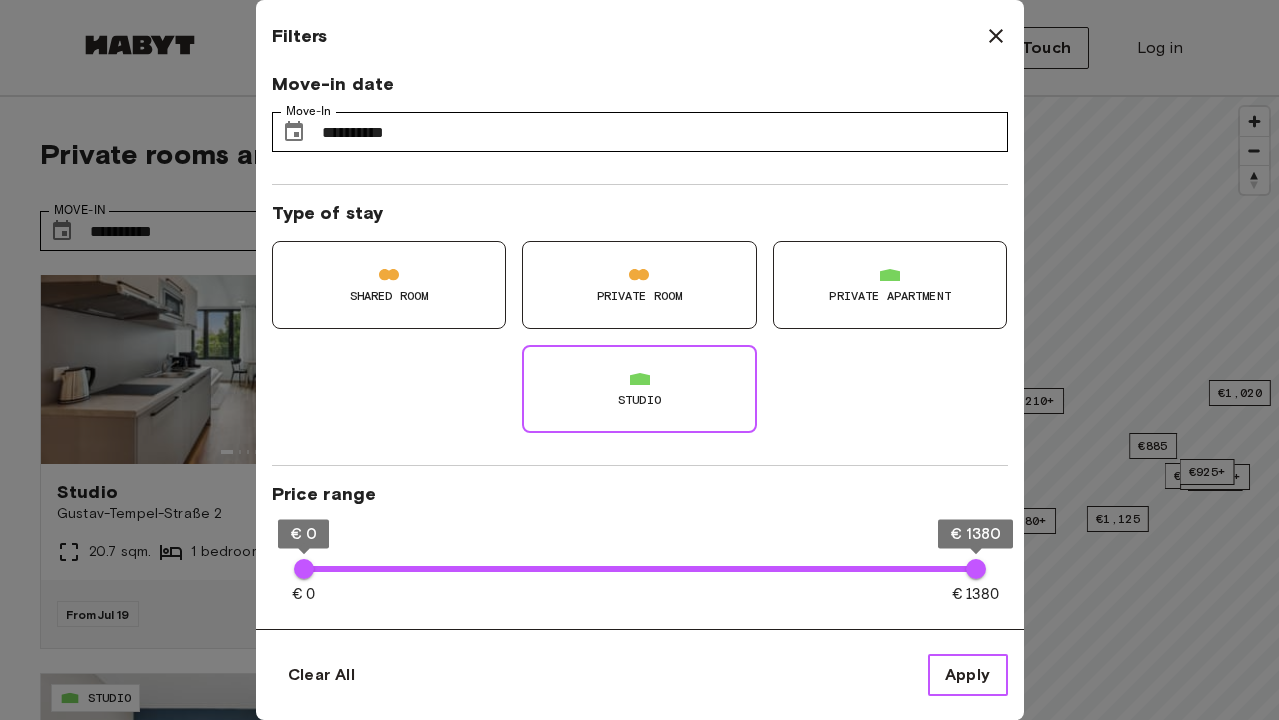 click on "Apply" at bounding box center [968, 675] 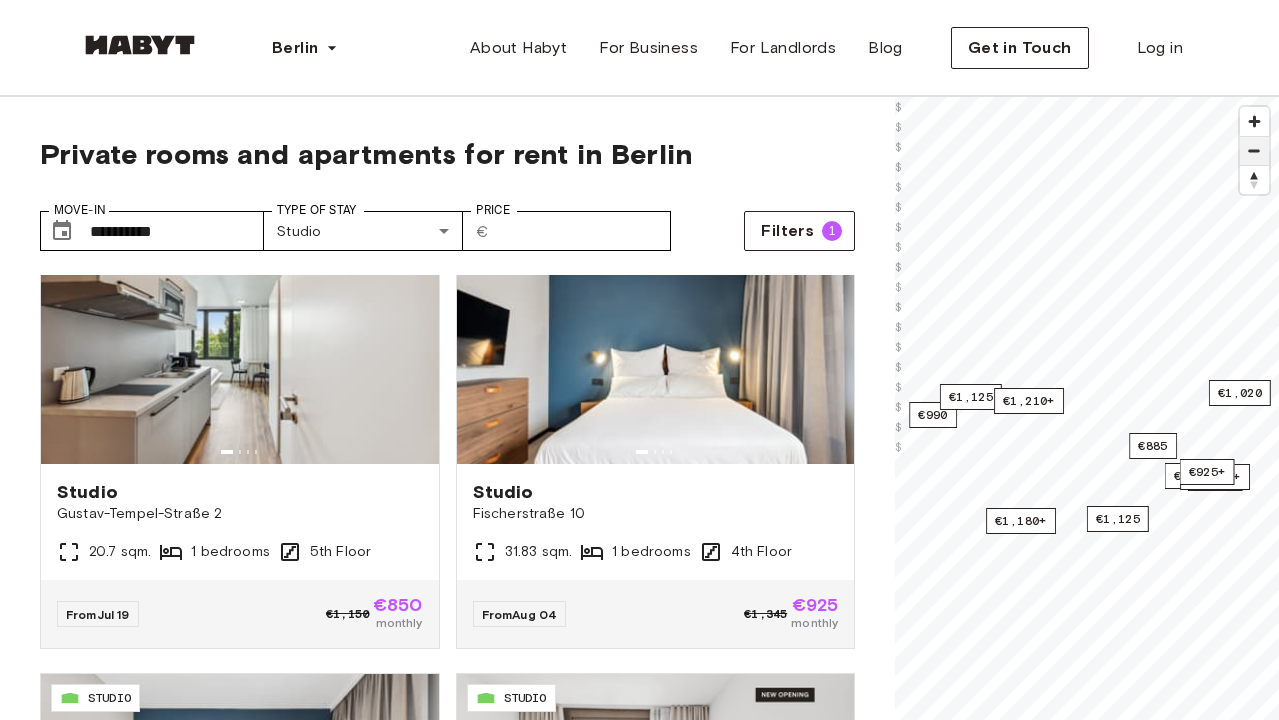 click at bounding box center [1254, 151] 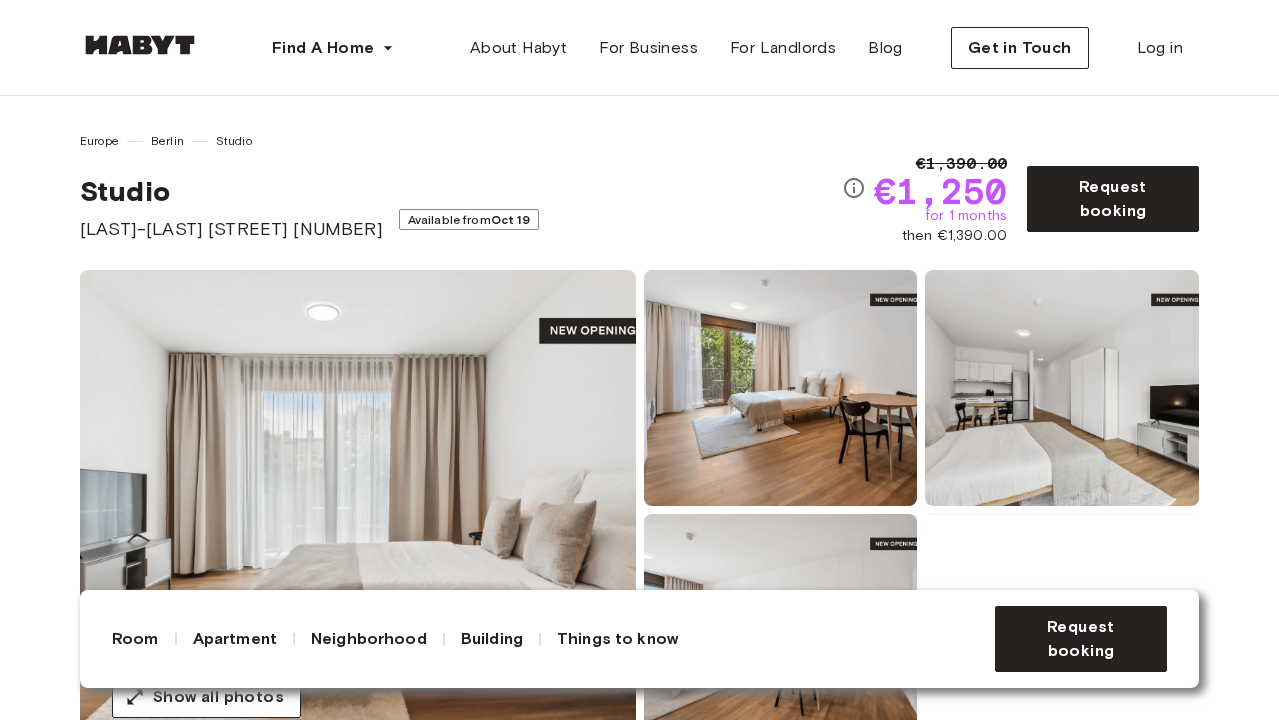 scroll, scrollTop: 0, scrollLeft: 0, axis: both 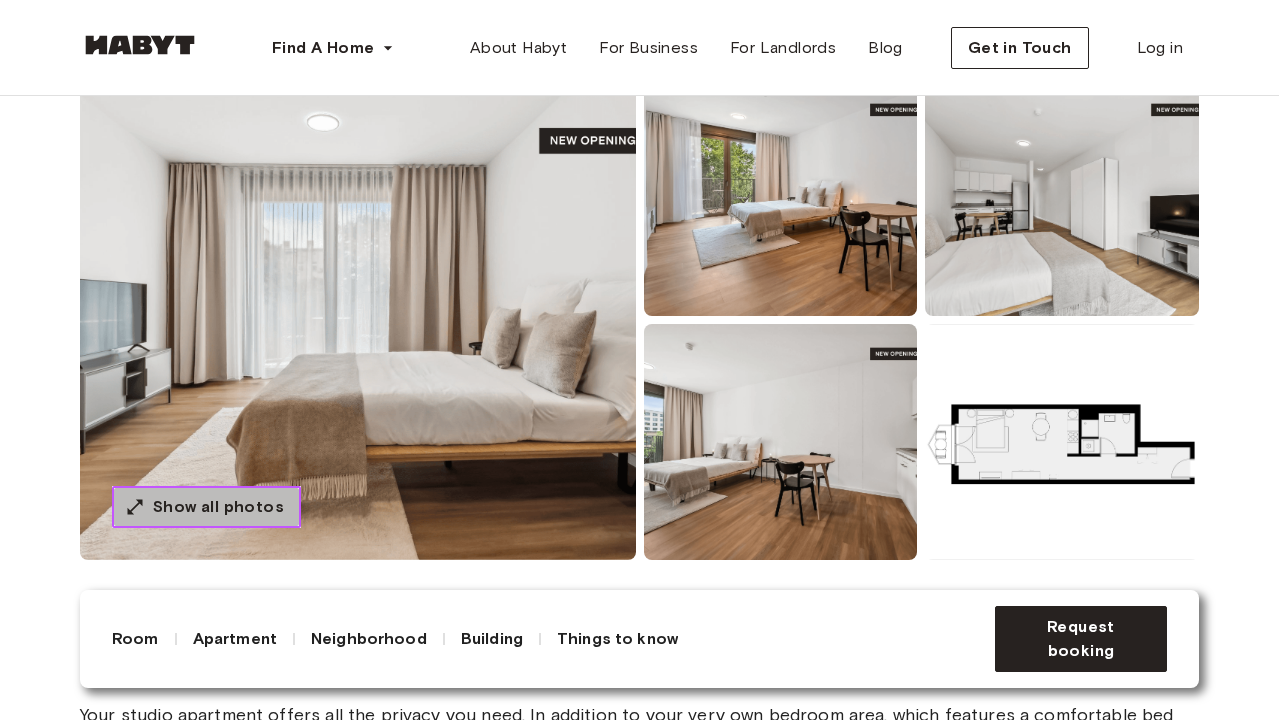 click on "Show all photos" at bounding box center [218, 507] 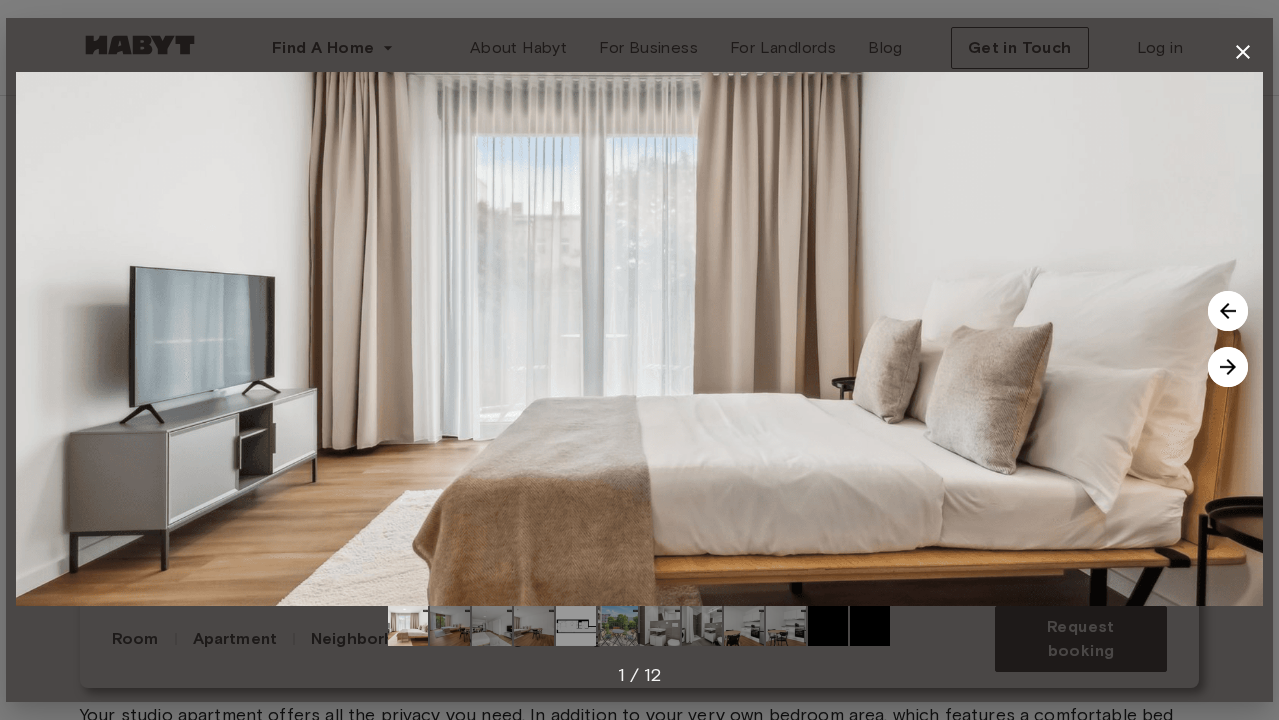 click at bounding box center [1228, 367] 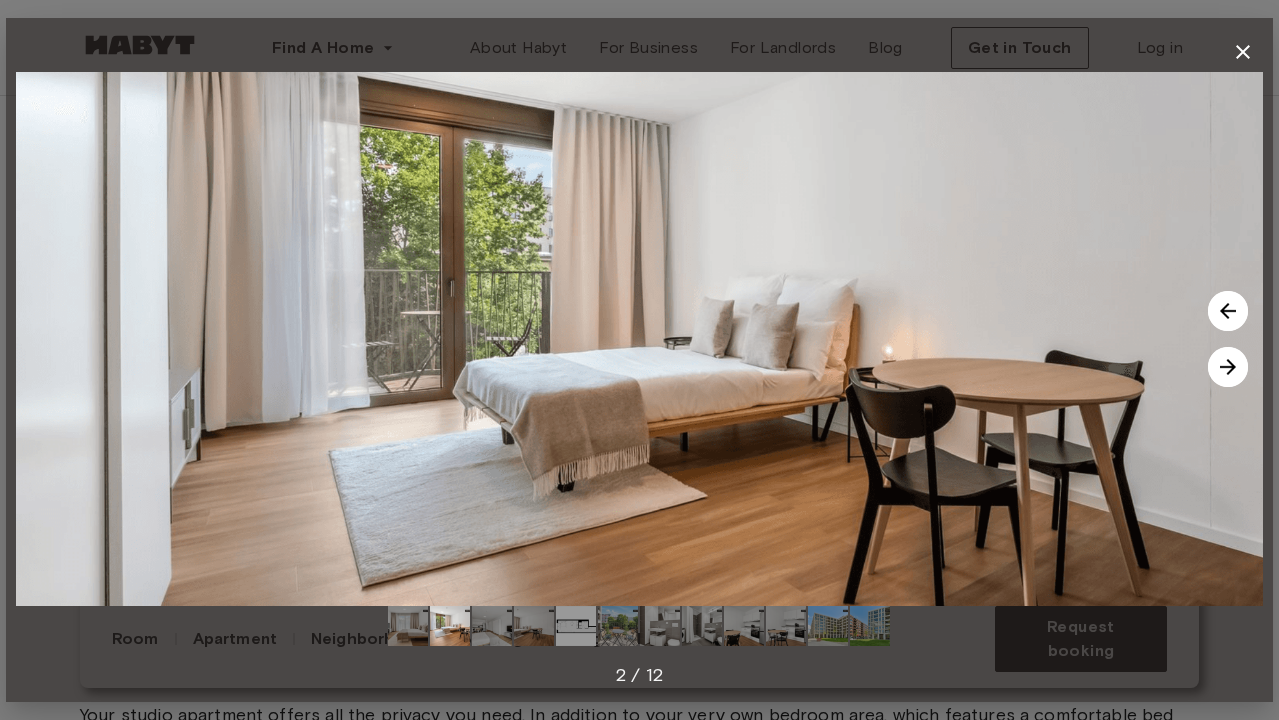 click at bounding box center [1228, 367] 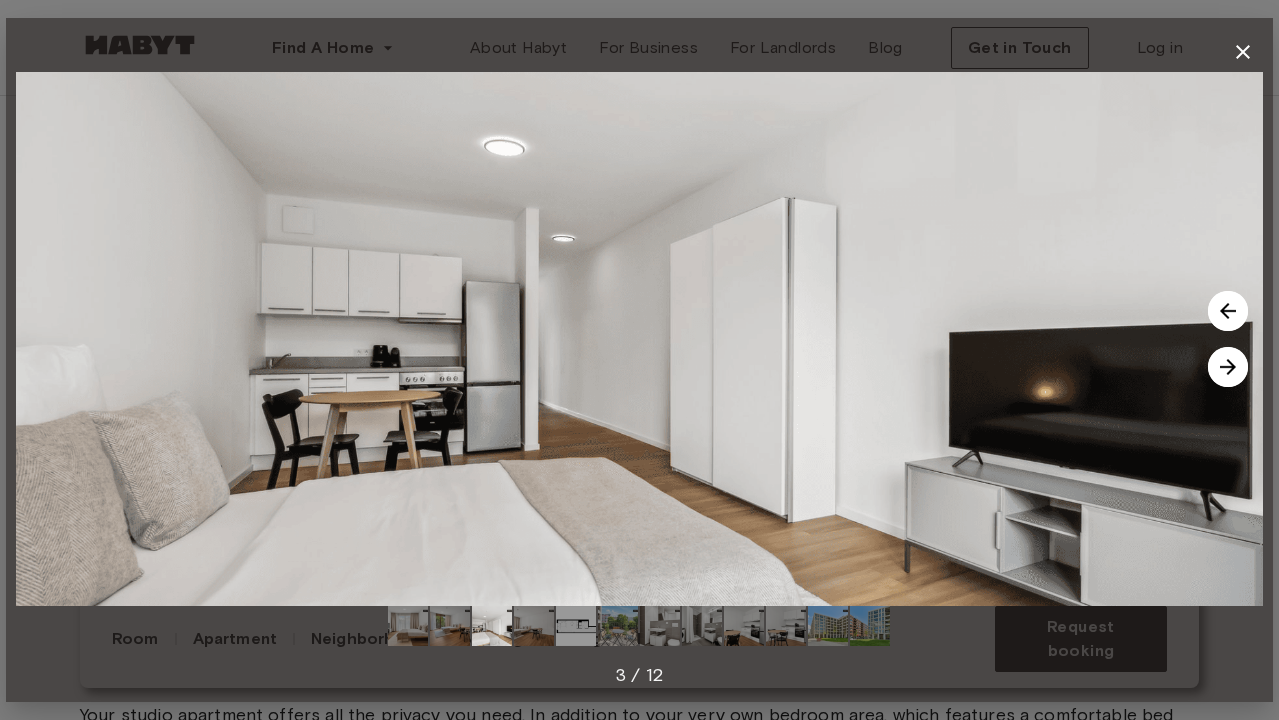 click at bounding box center (1228, 367) 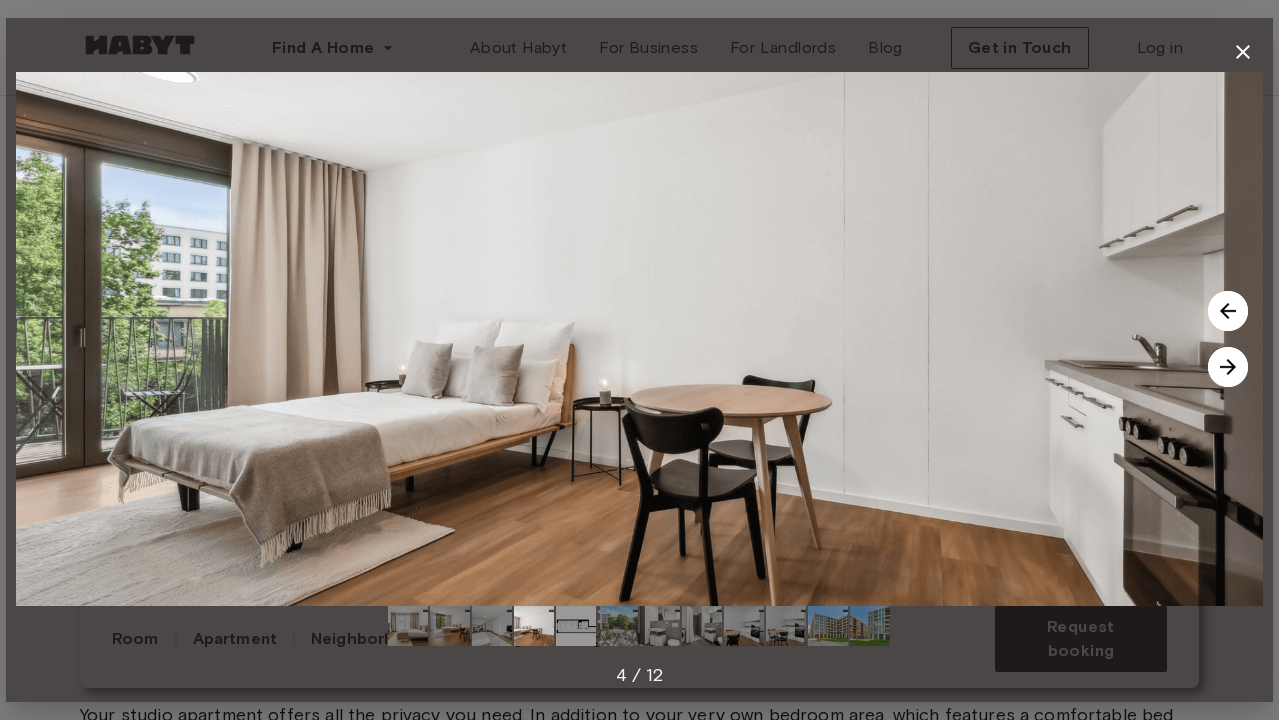 click at bounding box center [1228, 367] 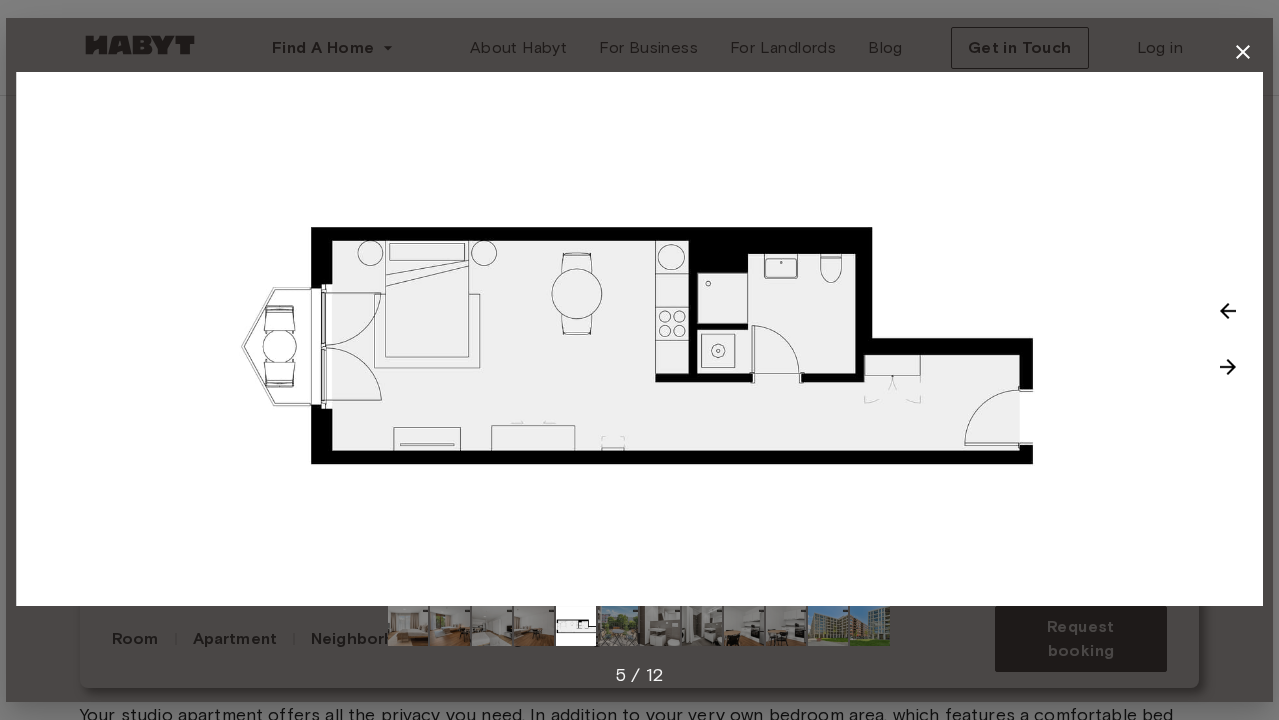click at bounding box center [1228, 367] 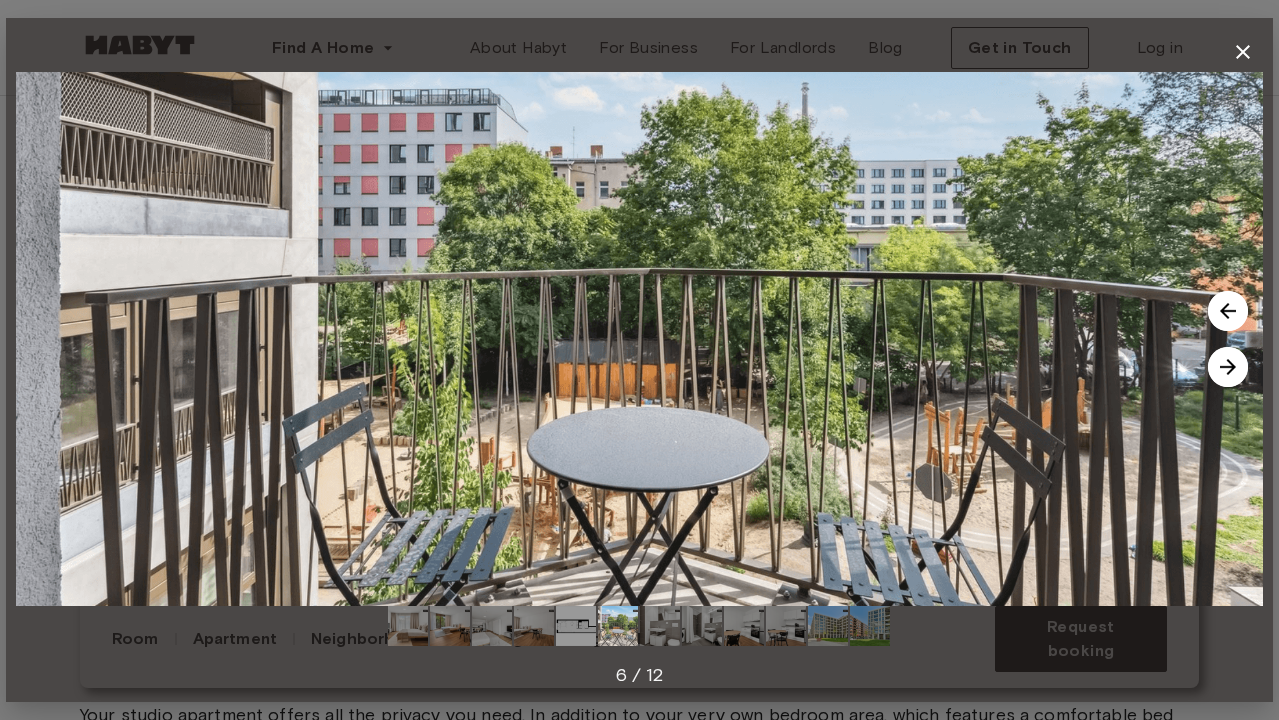 click at bounding box center (1228, 367) 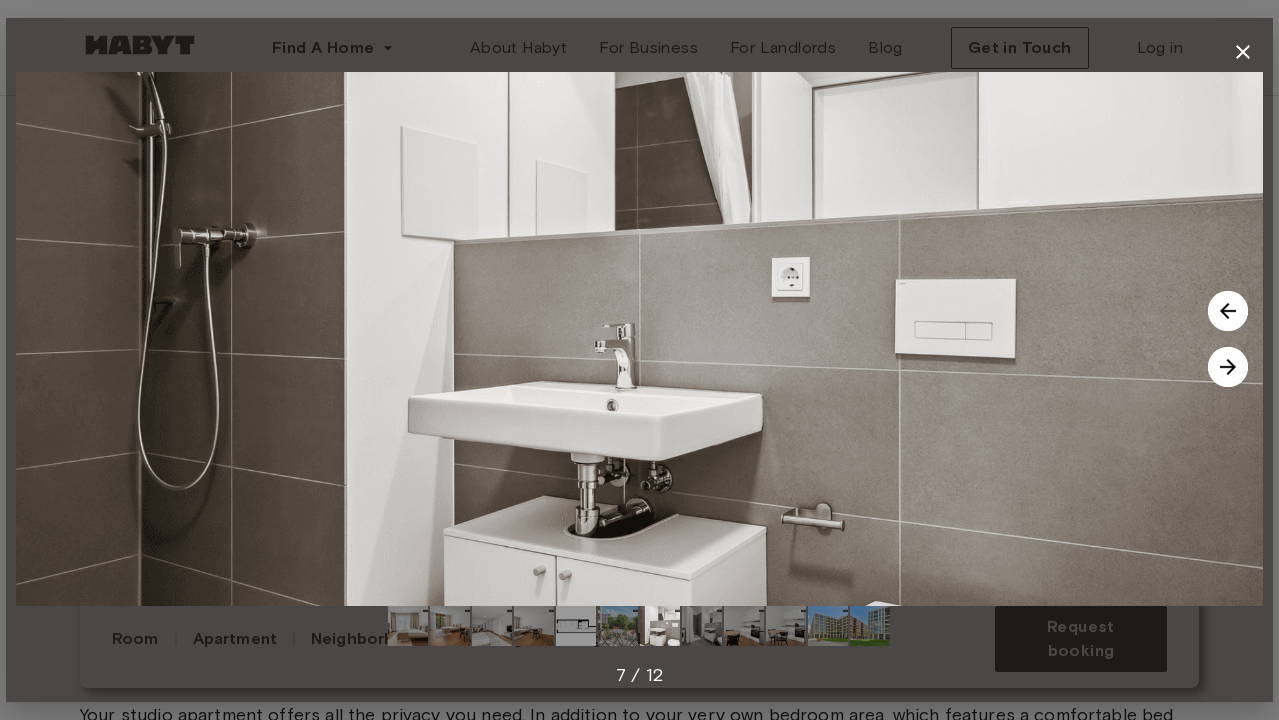 click at bounding box center [1228, 367] 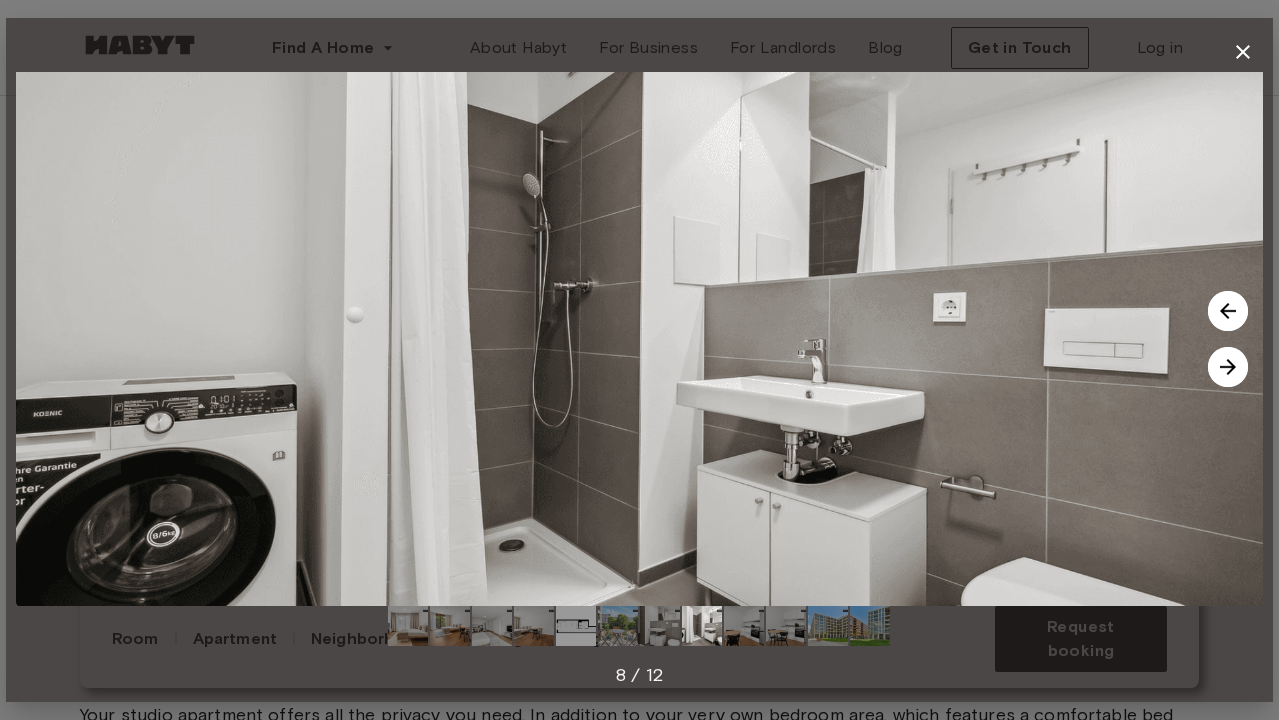 click at bounding box center (1228, 367) 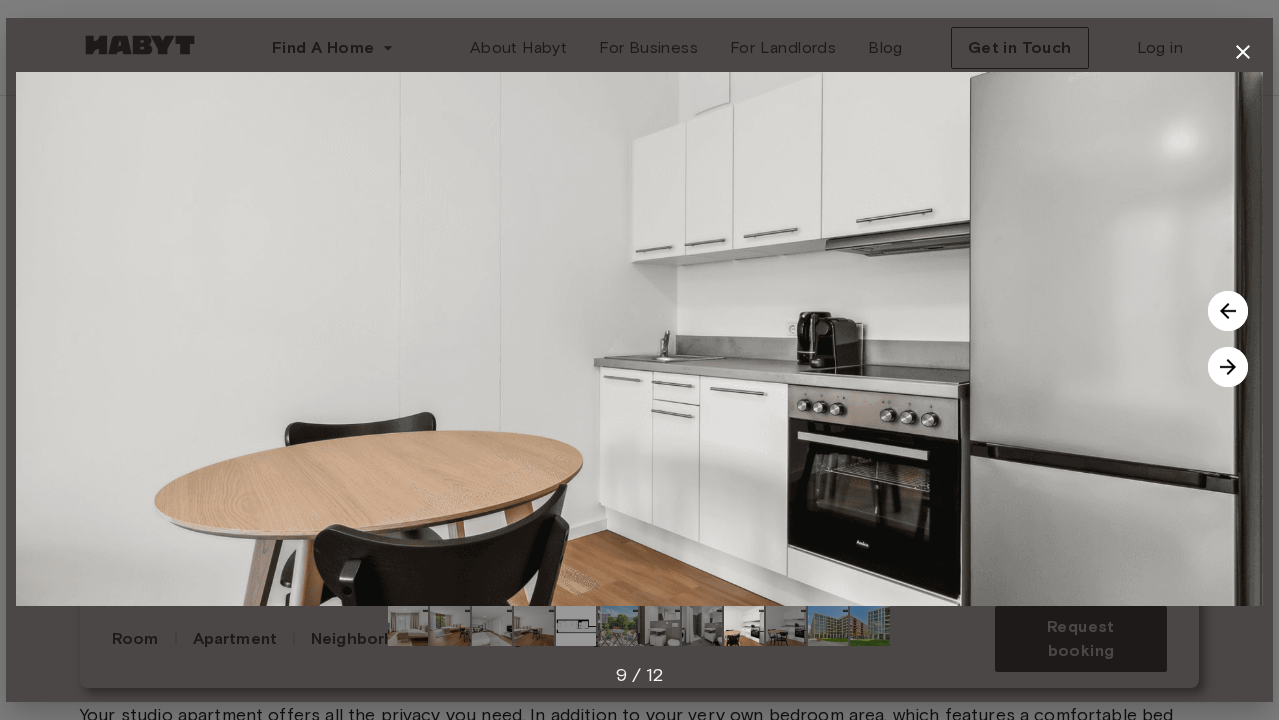 click 